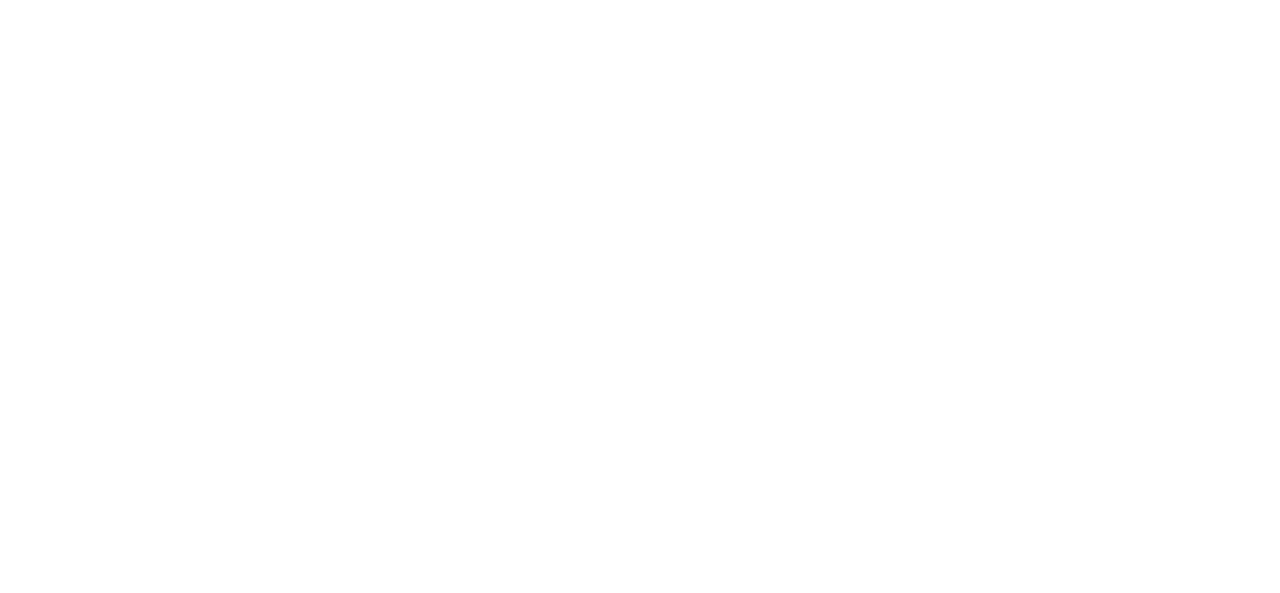 scroll, scrollTop: 0, scrollLeft: 0, axis: both 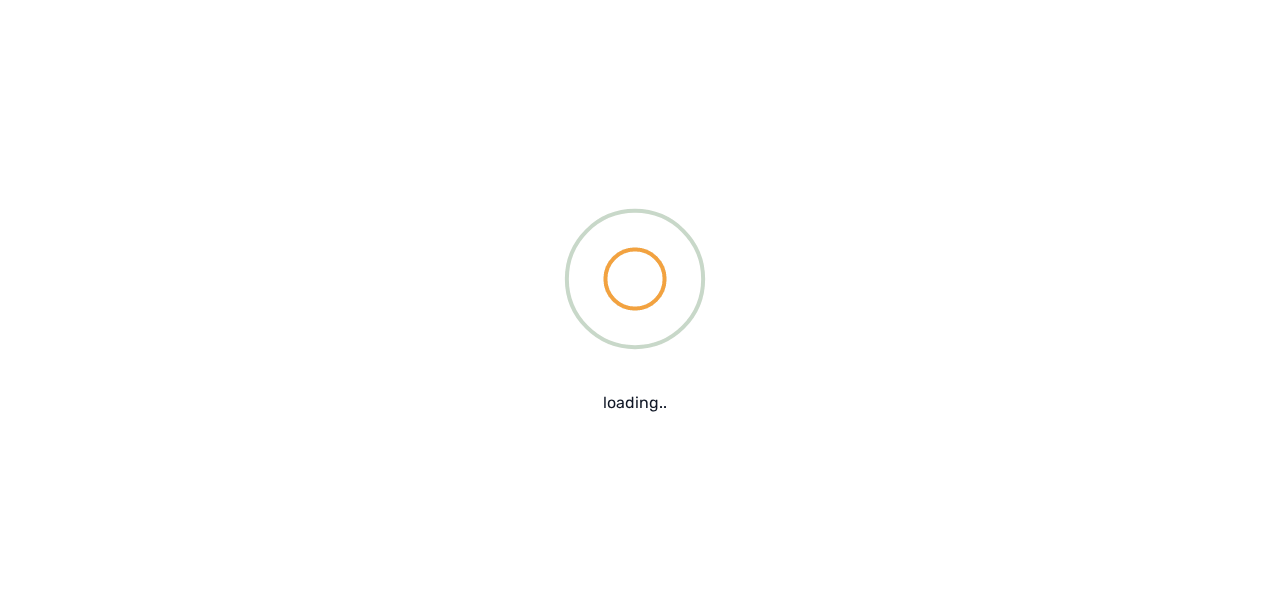 type on "[EMAIL]" 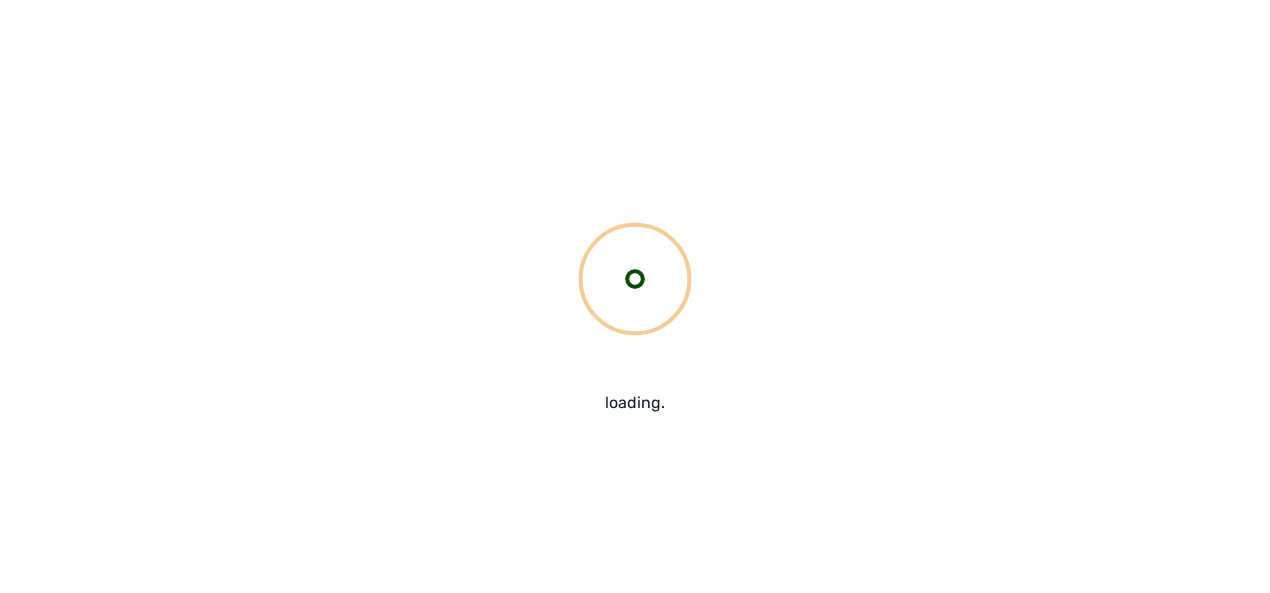 scroll, scrollTop: 0, scrollLeft: 0, axis: both 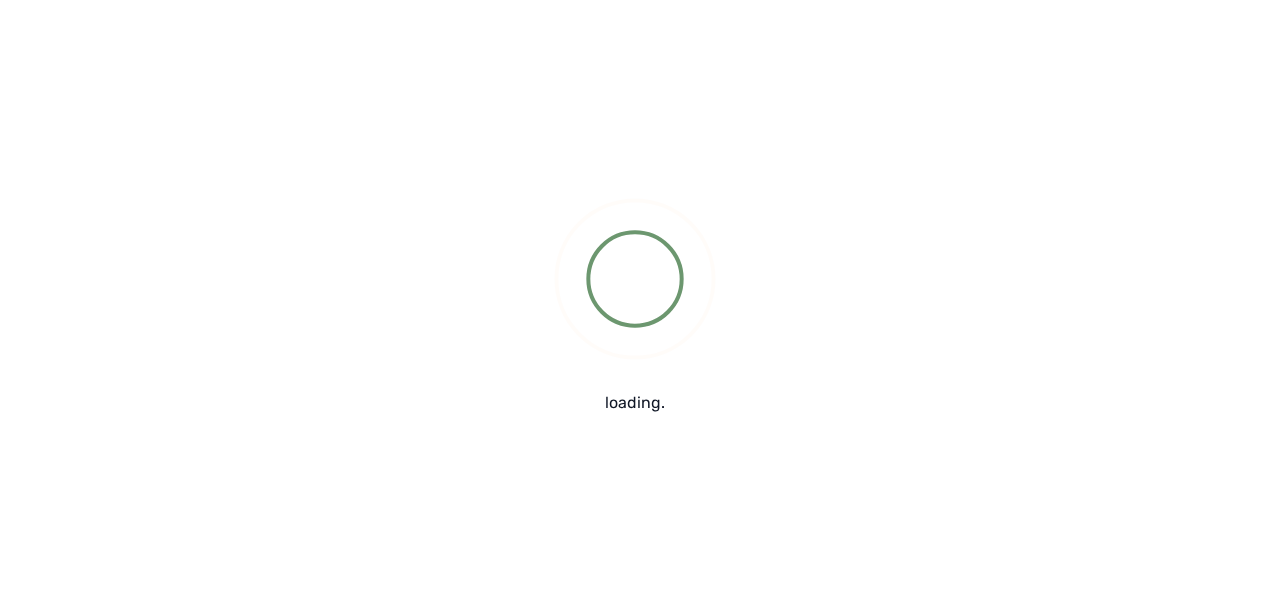 type on "[EMAIL]" 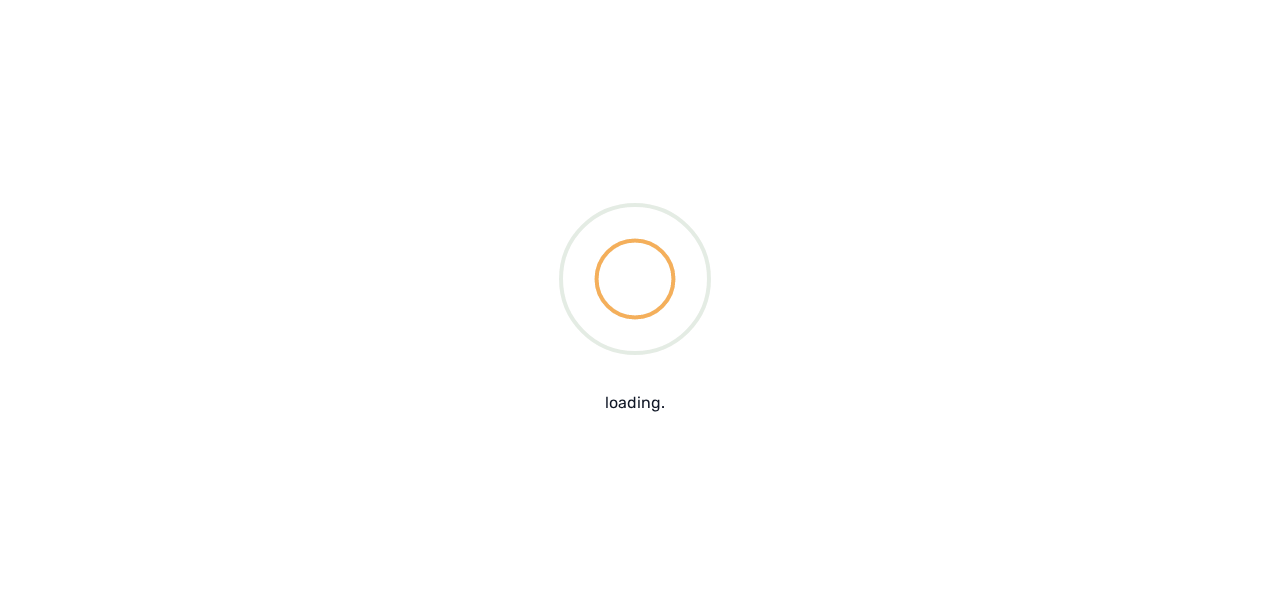 scroll, scrollTop: 0, scrollLeft: 0, axis: both 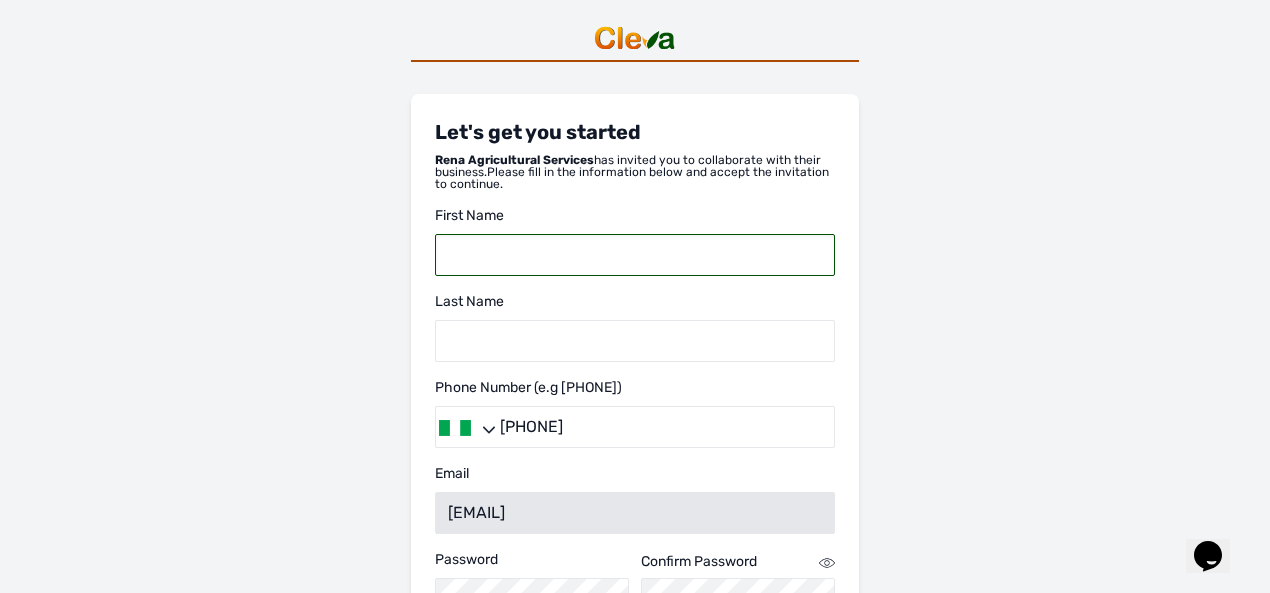 click at bounding box center [635, 255] 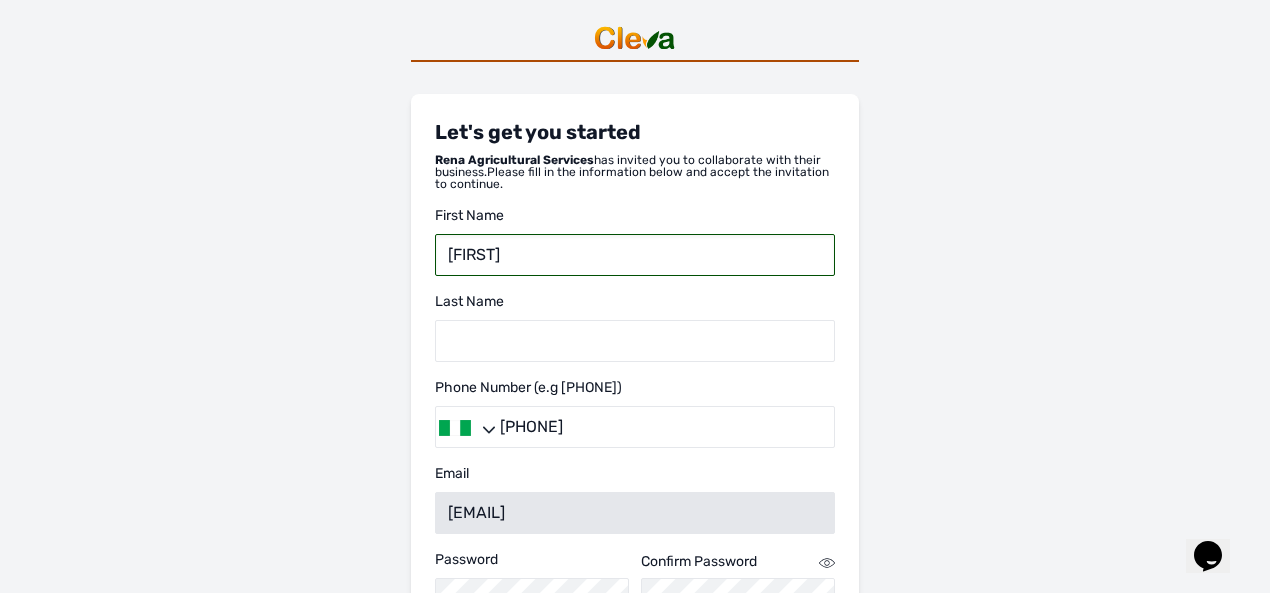 type on "[FIRST]" 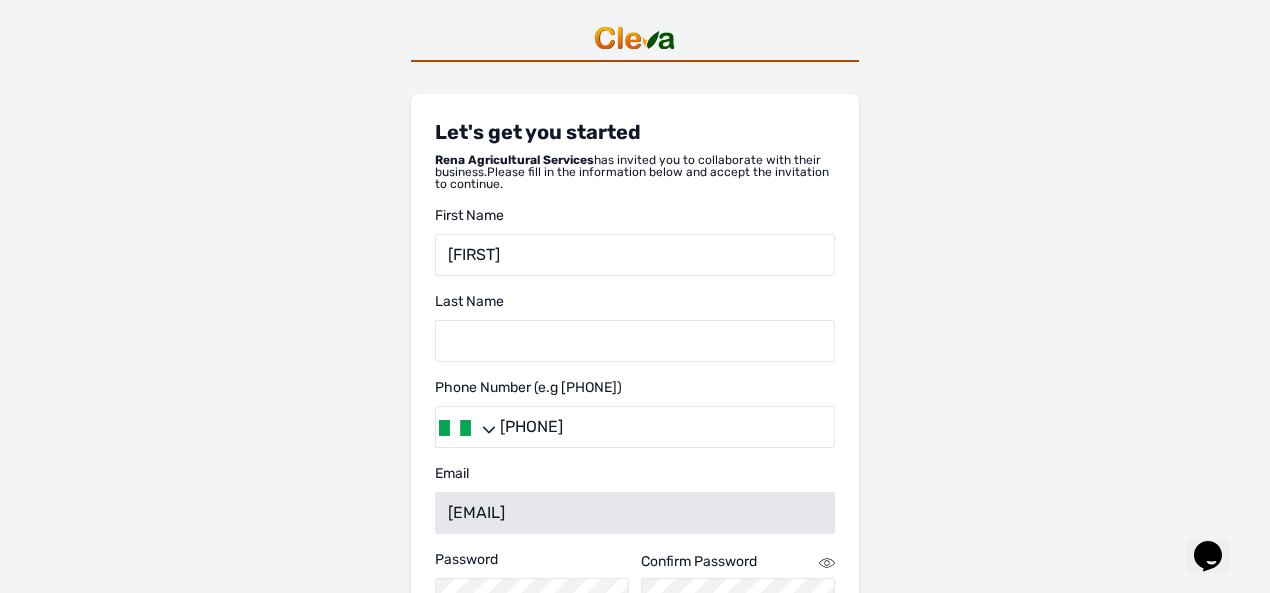 drag, startPoint x: 460, startPoint y: 378, endPoint x: 479, endPoint y: 346, distance: 37.215588 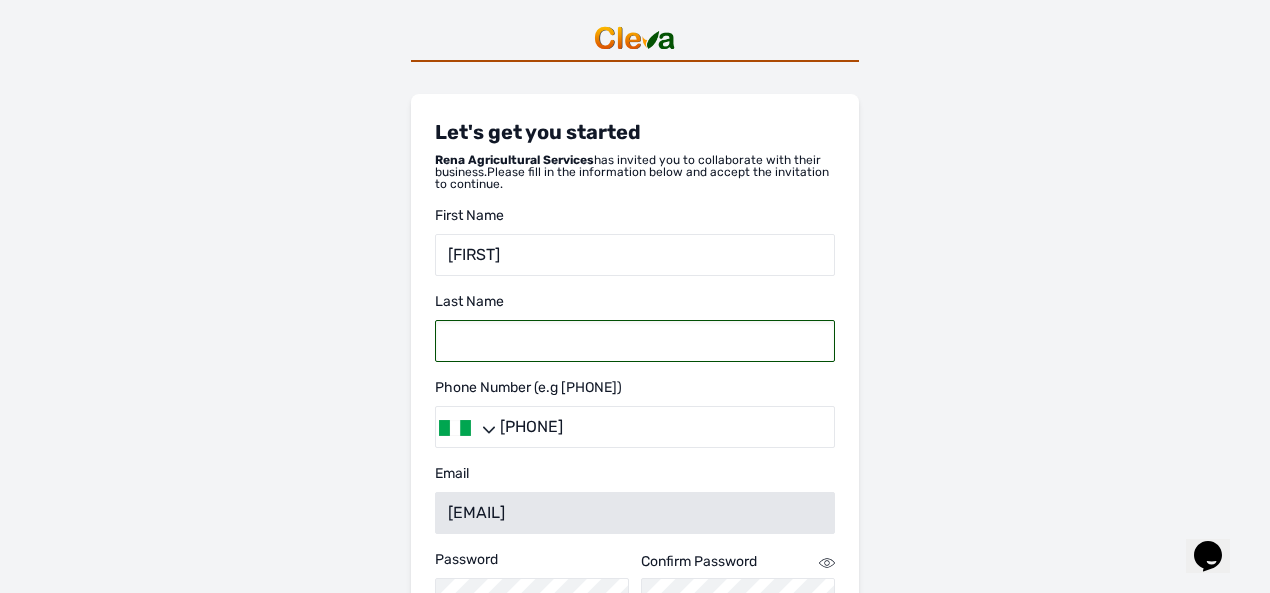 click at bounding box center [635, 341] 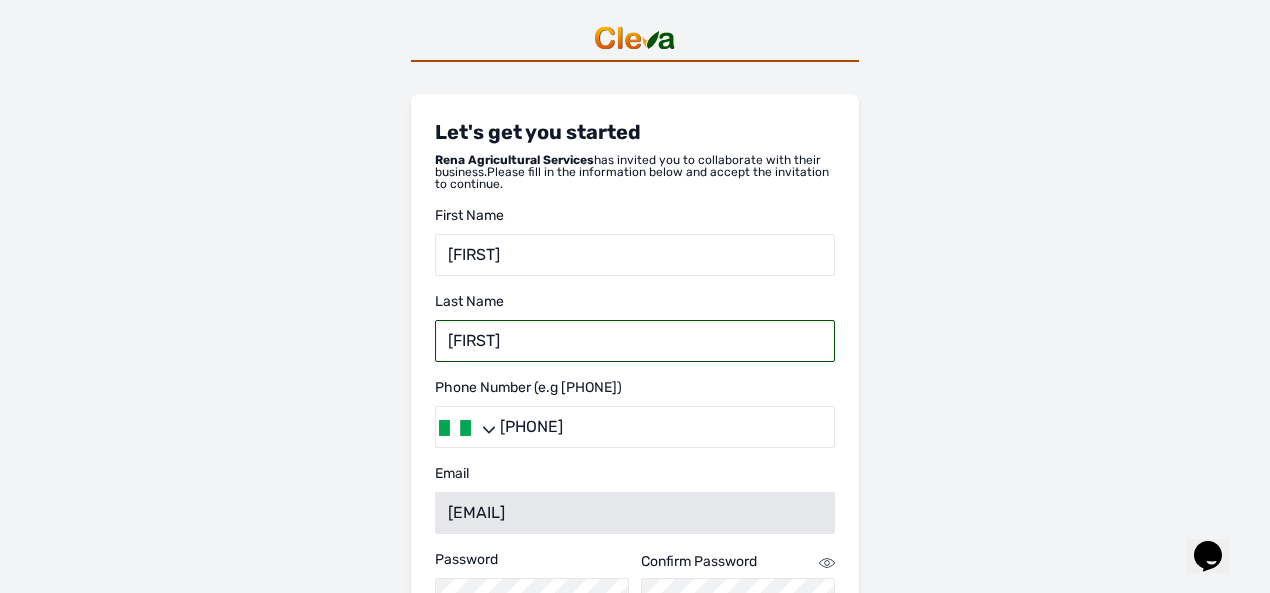 type on "[FIRST]" 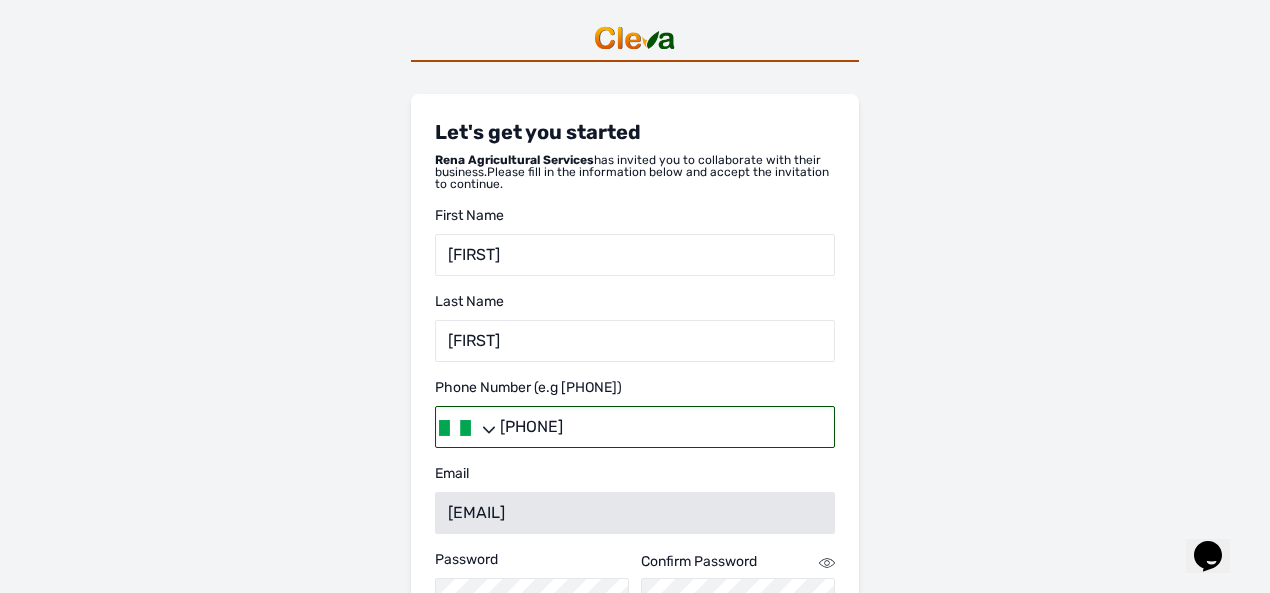 click on "[PHONE]" at bounding box center [635, 427] 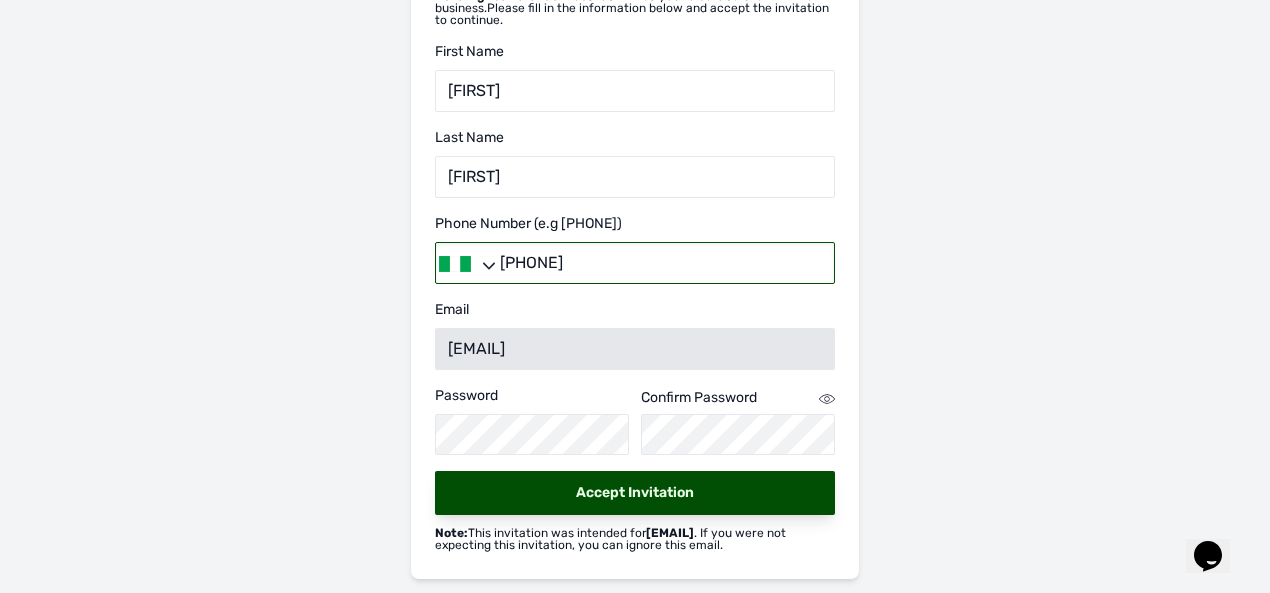 scroll, scrollTop: 172, scrollLeft: 0, axis: vertical 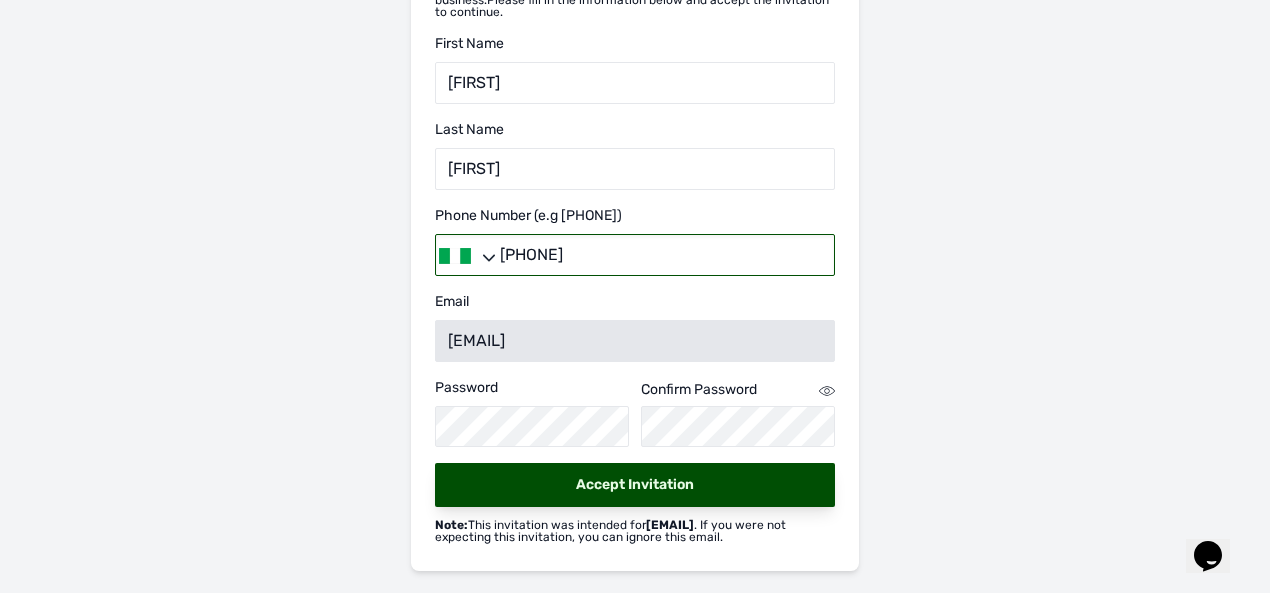 type on "+2347066036828" 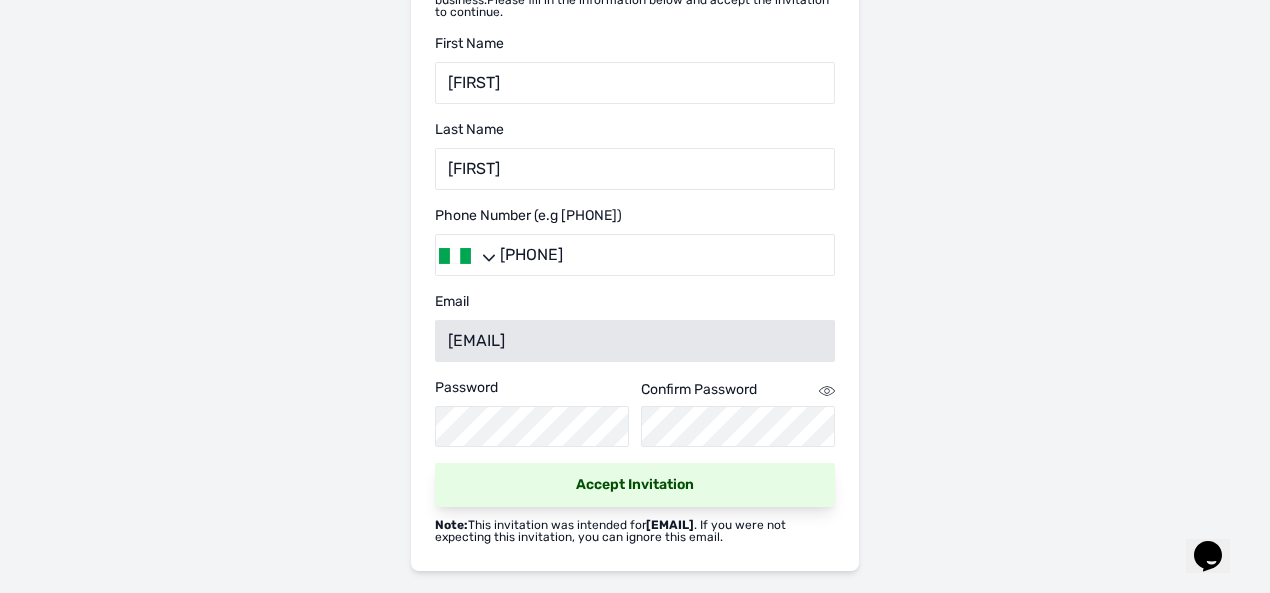 click on "Accept Invitation" at bounding box center (635, 485) 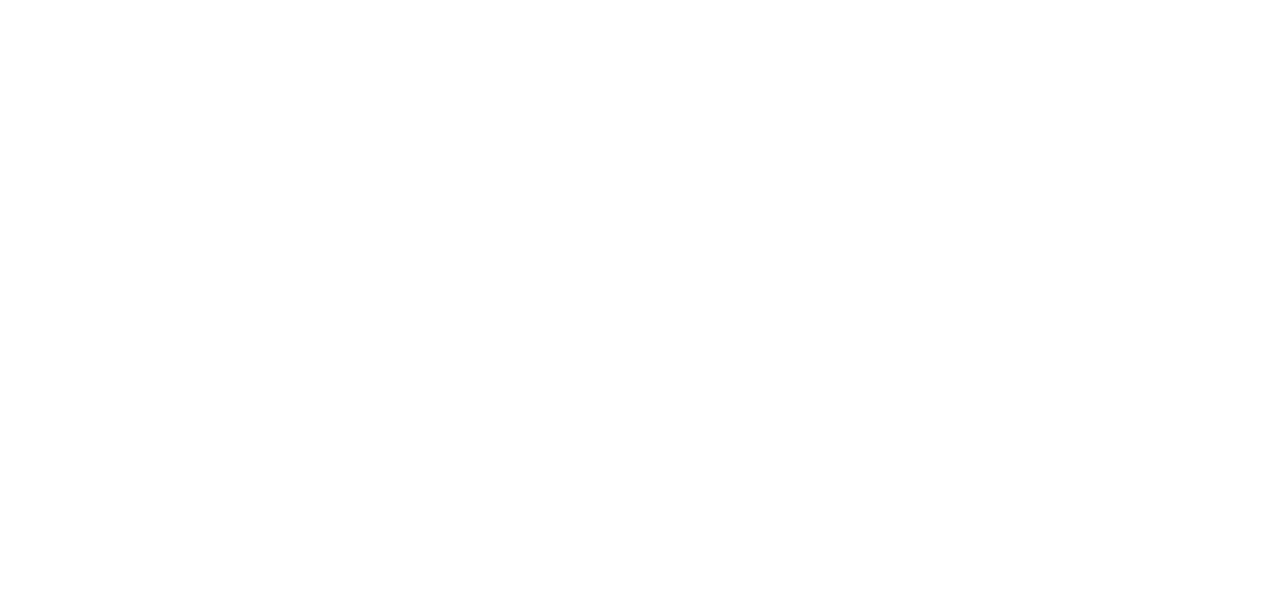scroll, scrollTop: 0, scrollLeft: 0, axis: both 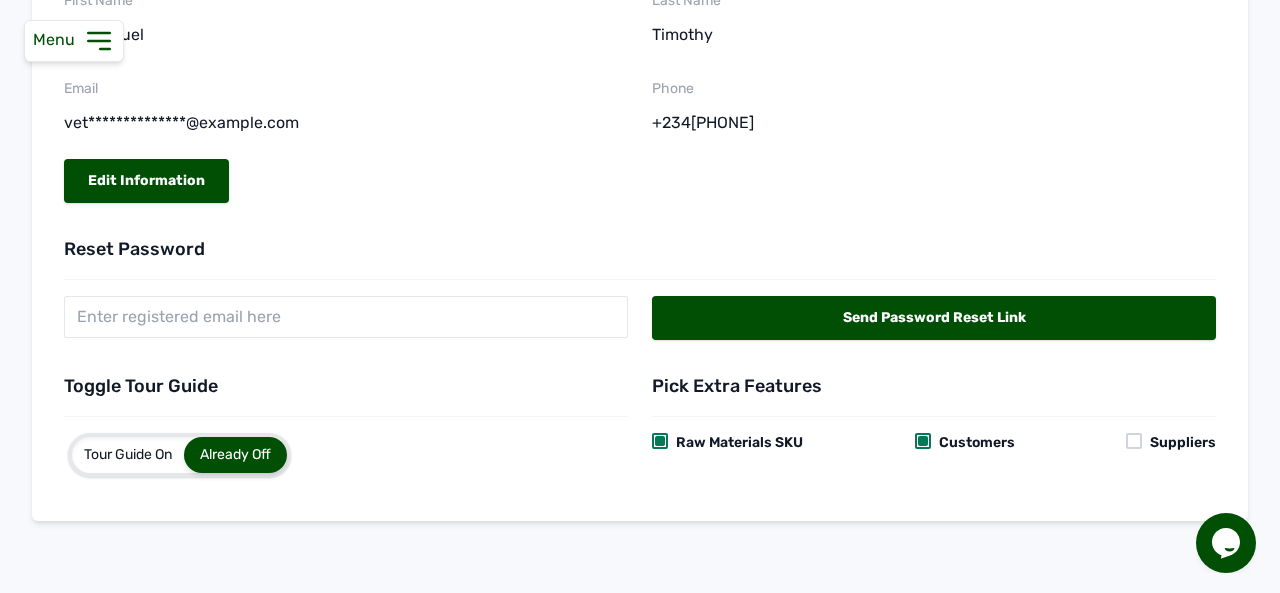 click on "Raw Materials SKU" at bounding box center (735, 443) 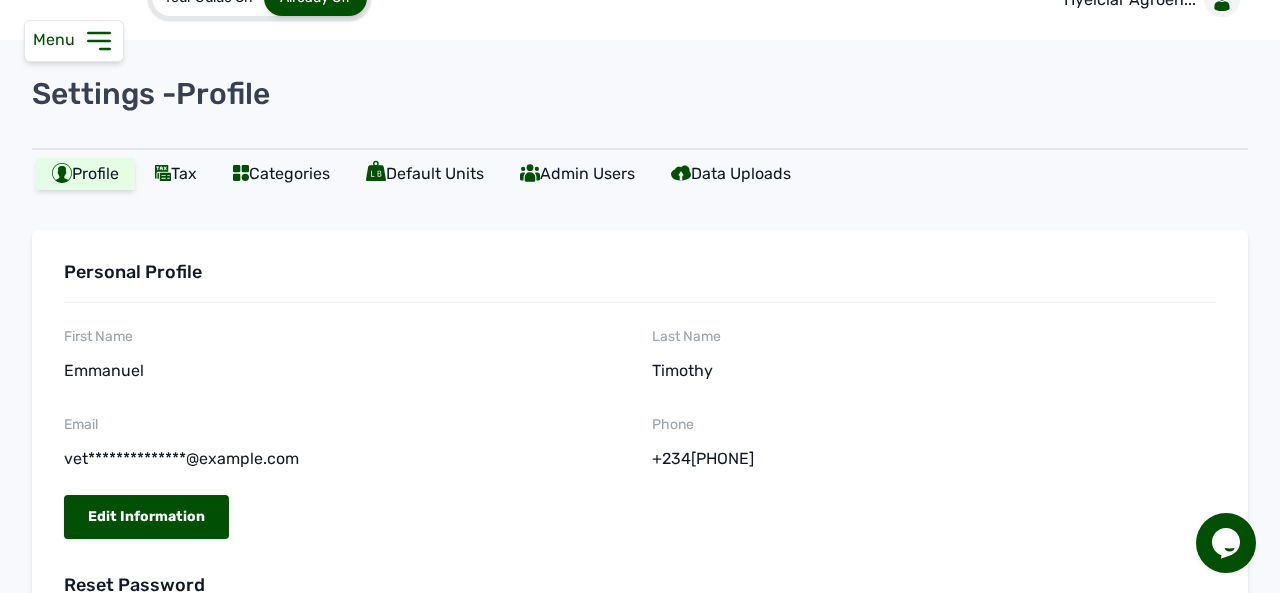 scroll, scrollTop: 0, scrollLeft: 0, axis: both 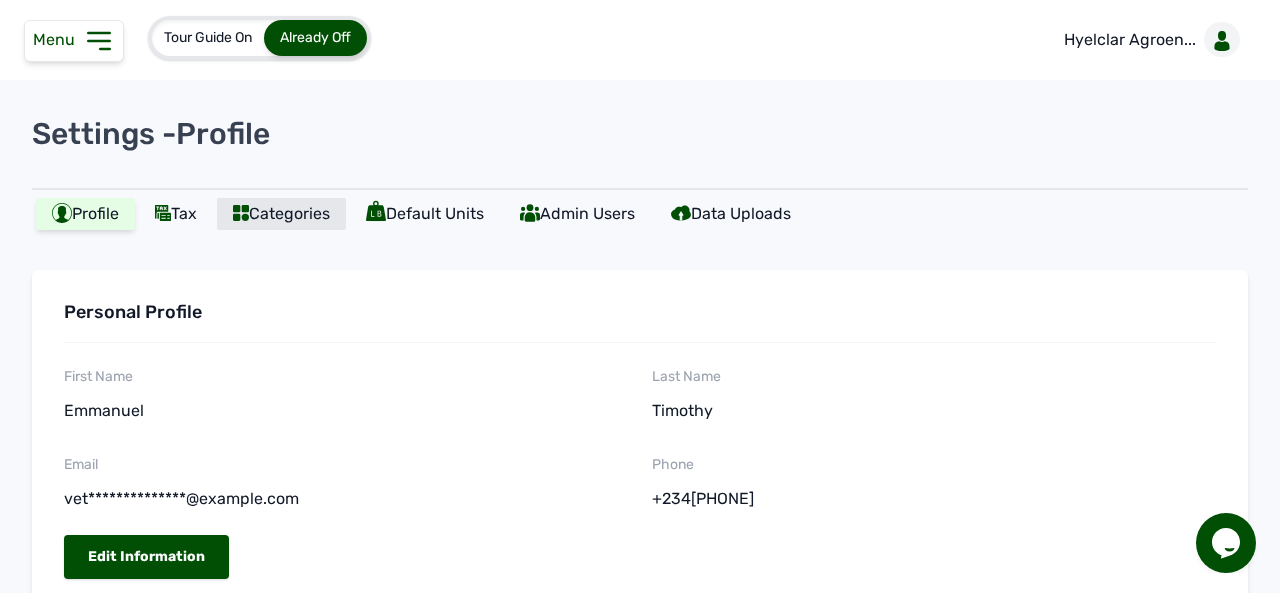 click on "Categories" at bounding box center [281, 214] 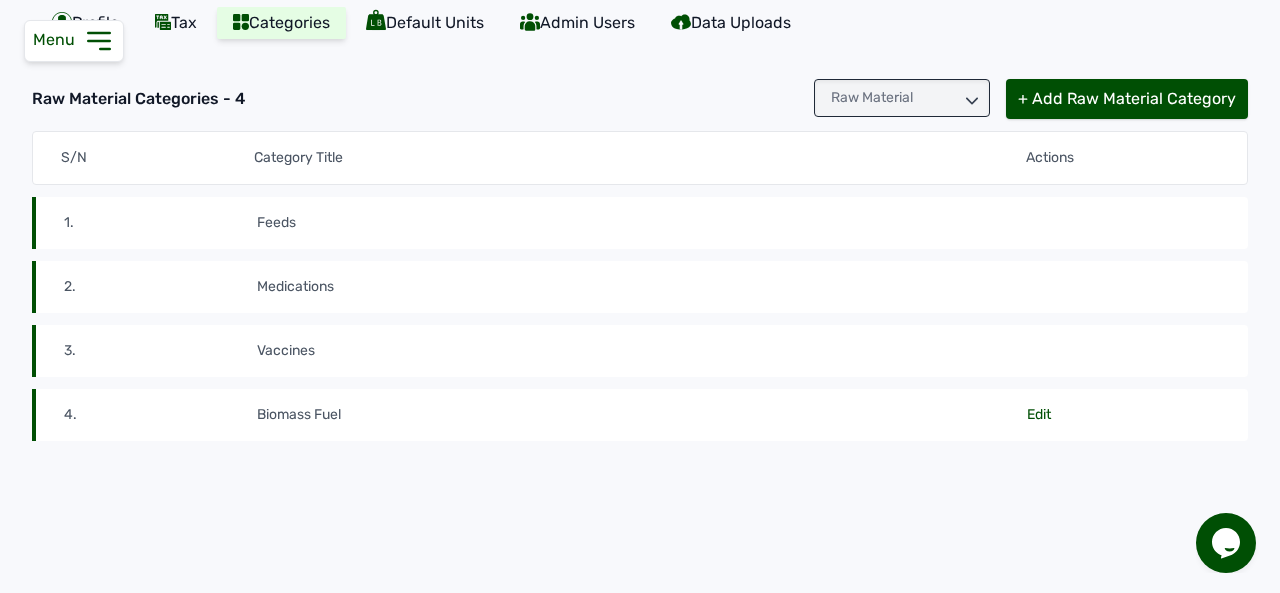scroll, scrollTop: 190, scrollLeft: 0, axis: vertical 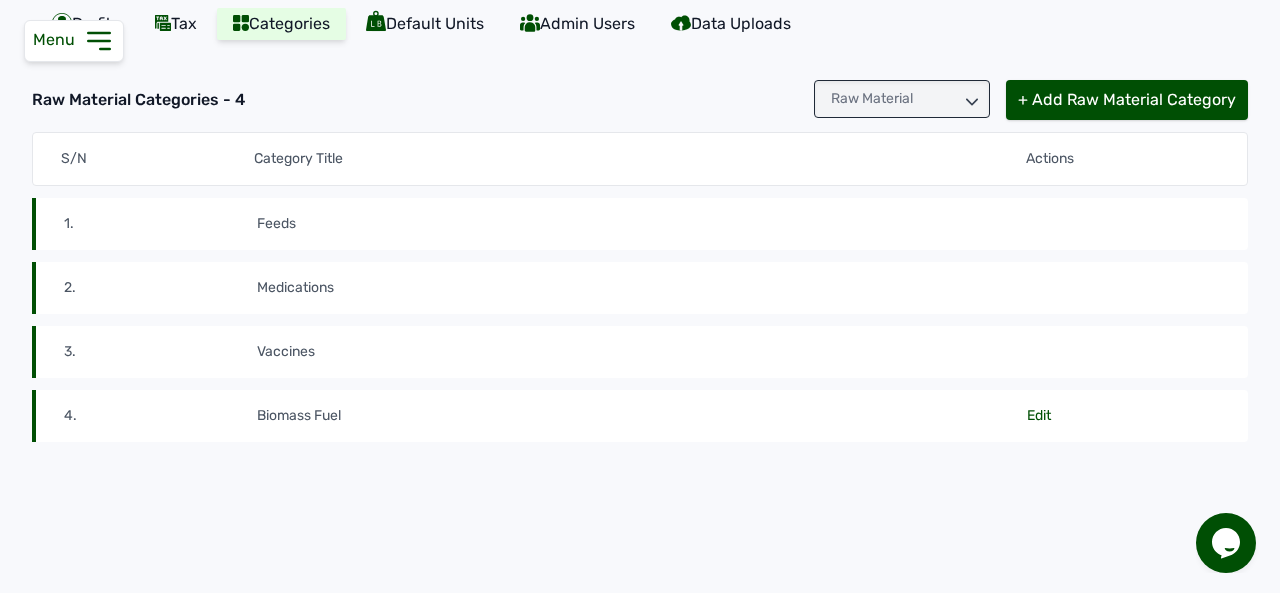 click on "feeds" at bounding box center [642, 224] 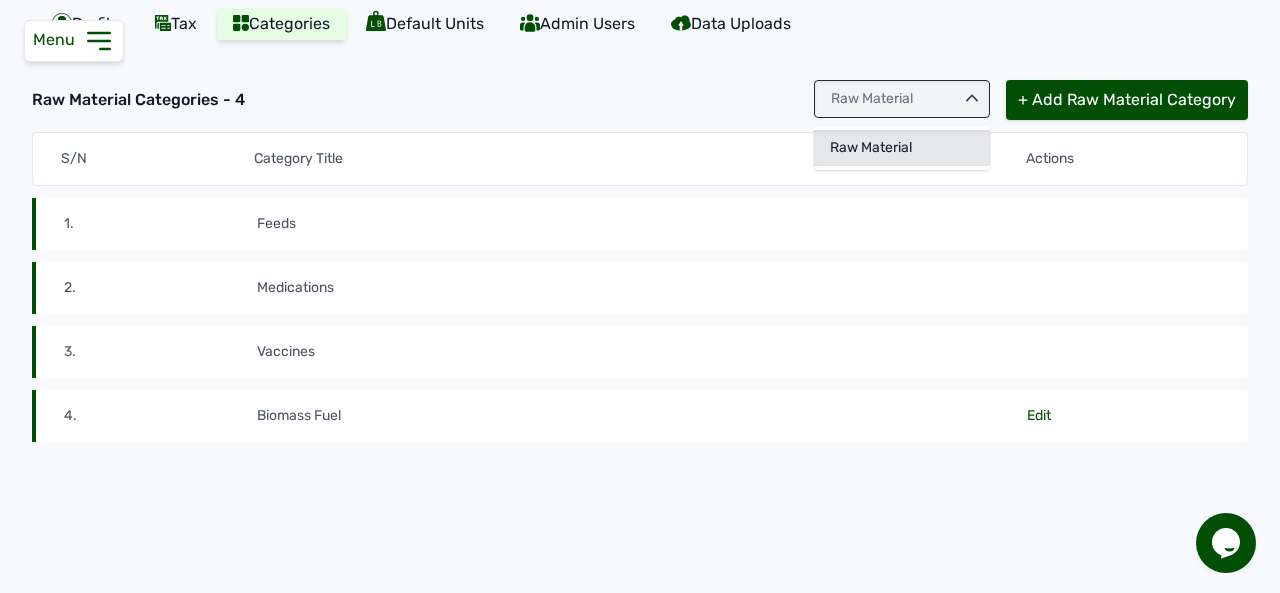 click on "Raw Material" 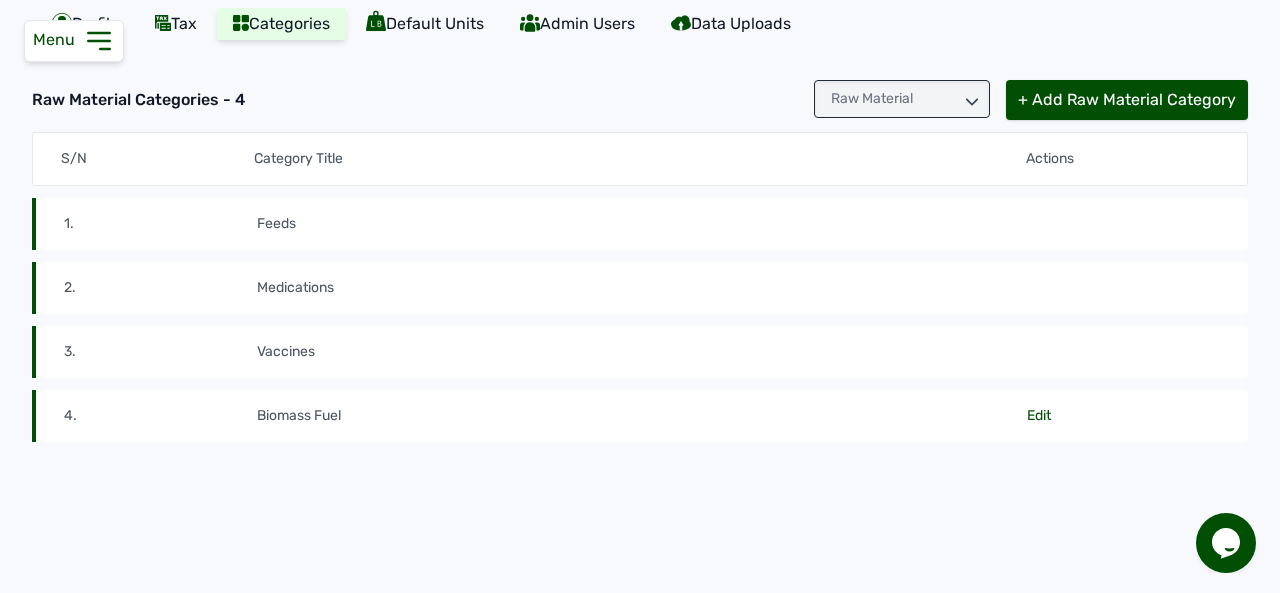 click 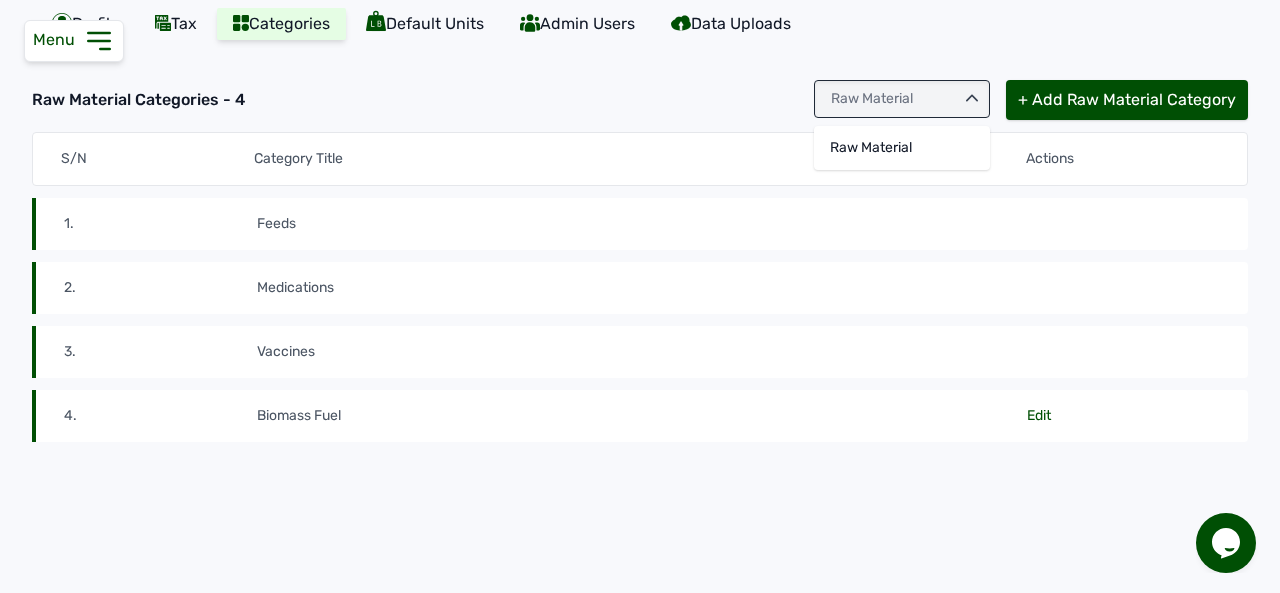 click 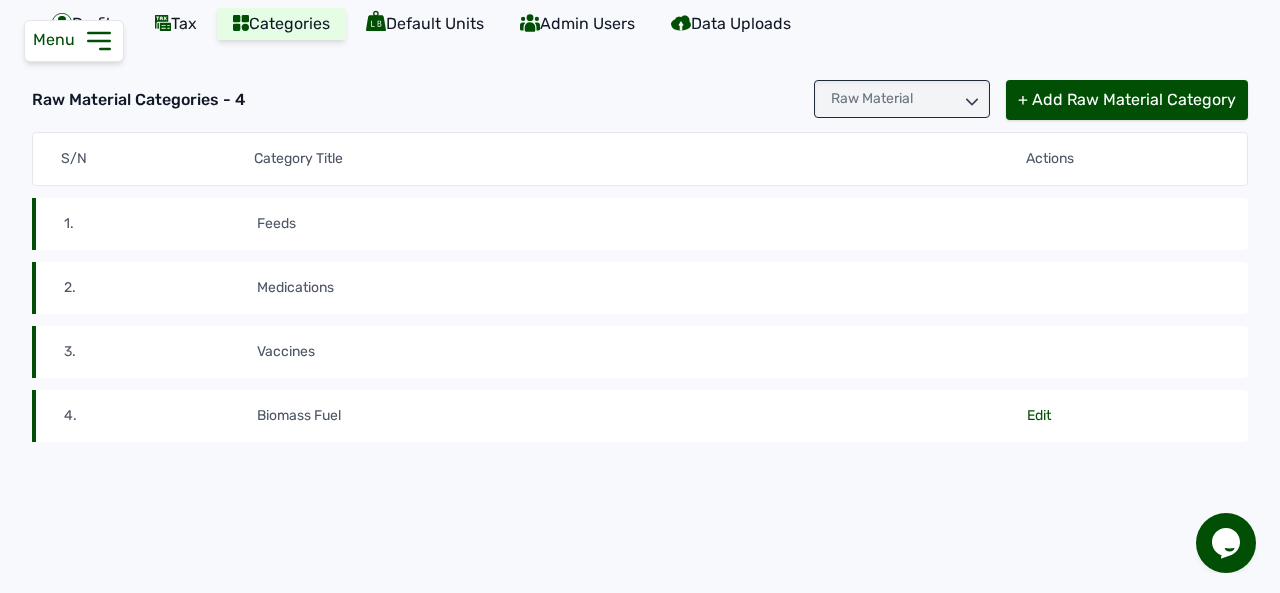 click on "feeds" at bounding box center [642, 224] 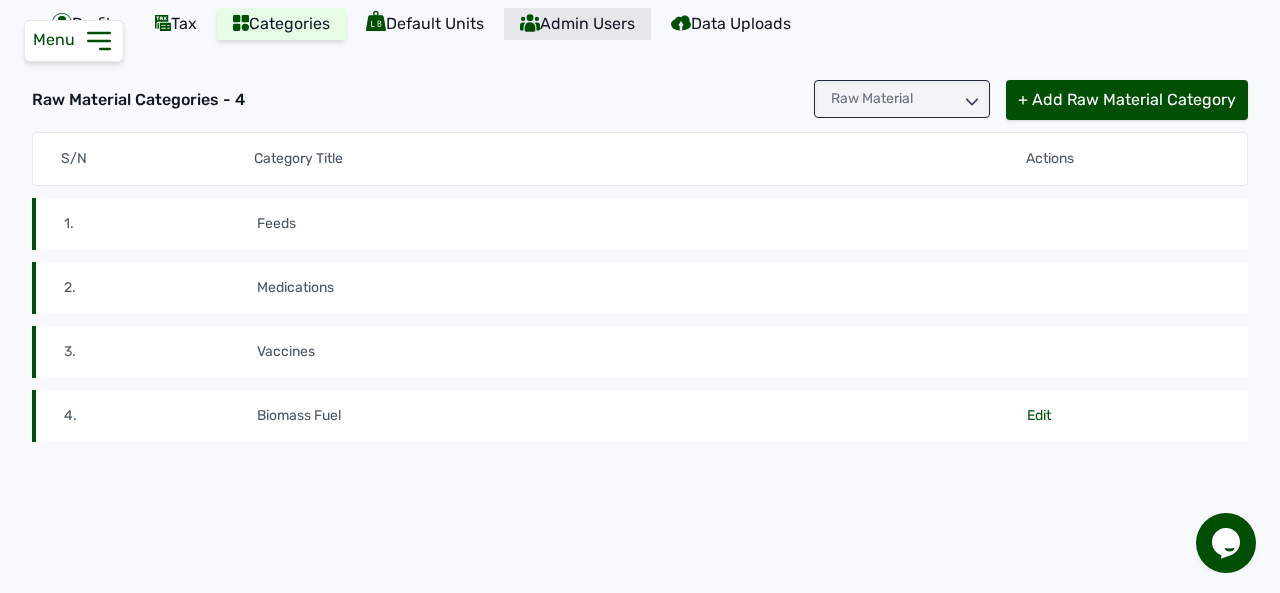 click on "Admin Users" at bounding box center (577, 24) 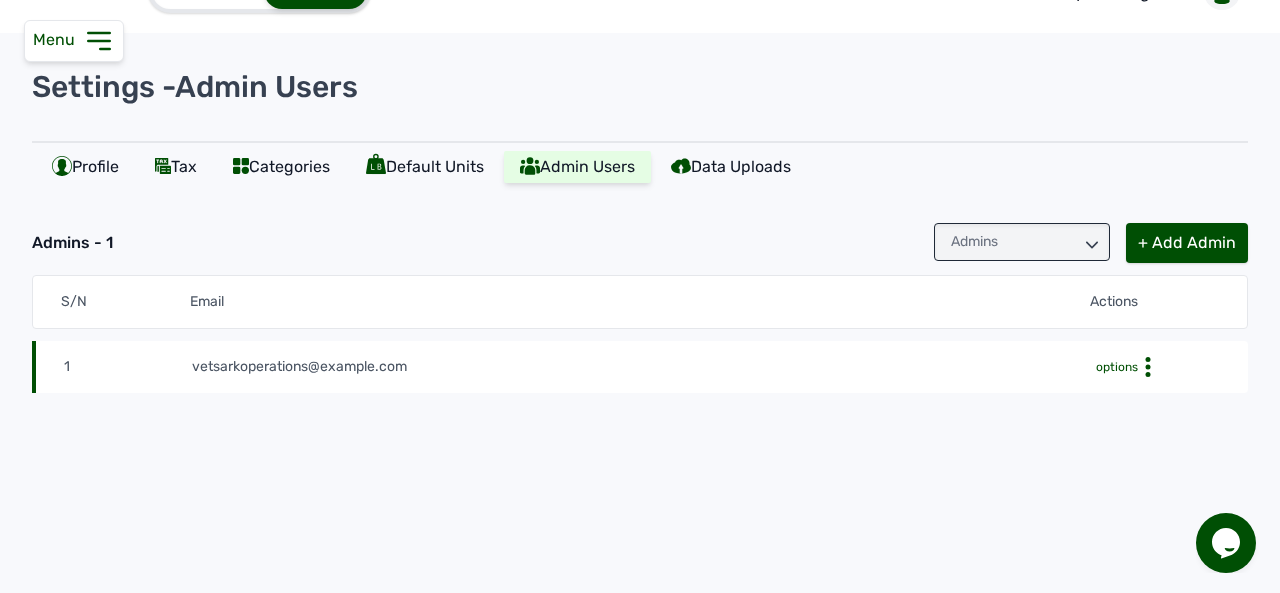 scroll, scrollTop: 190, scrollLeft: 0, axis: vertical 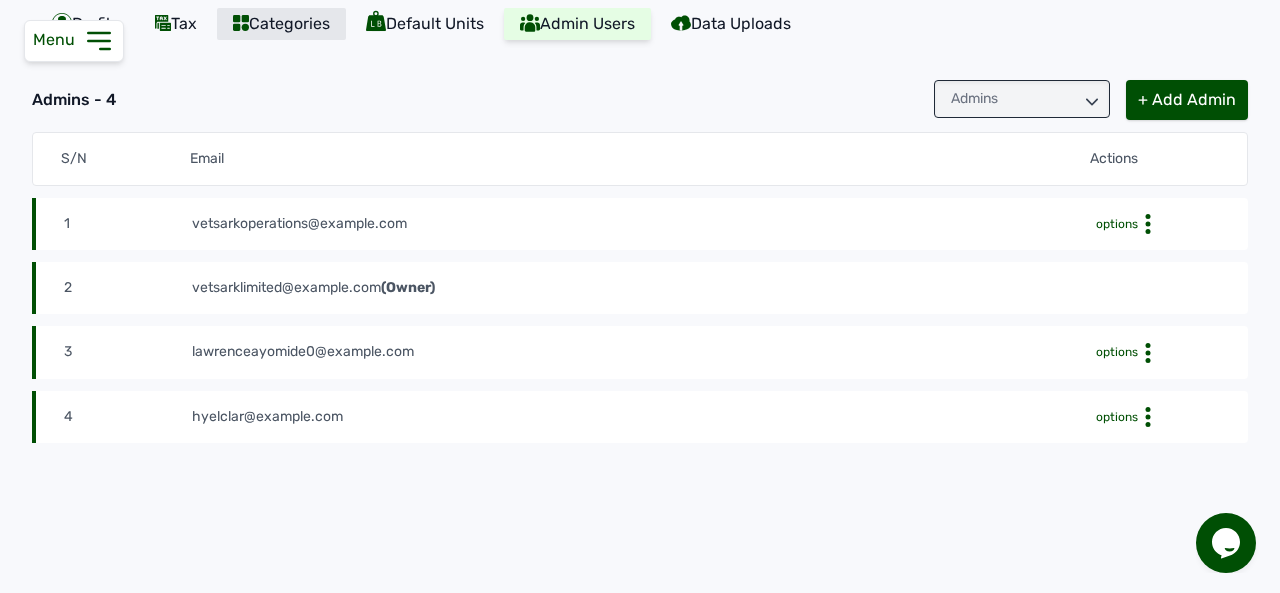 click on "Categories" at bounding box center (281, 24) 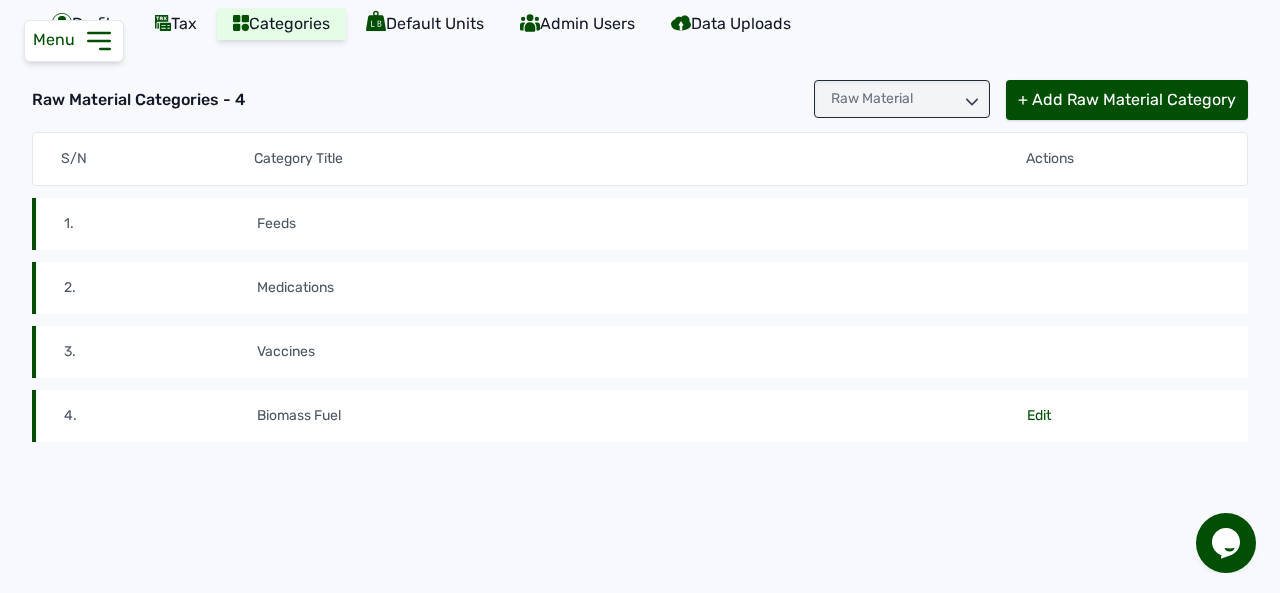 click on "feeds" at bounding box center [642, 224] 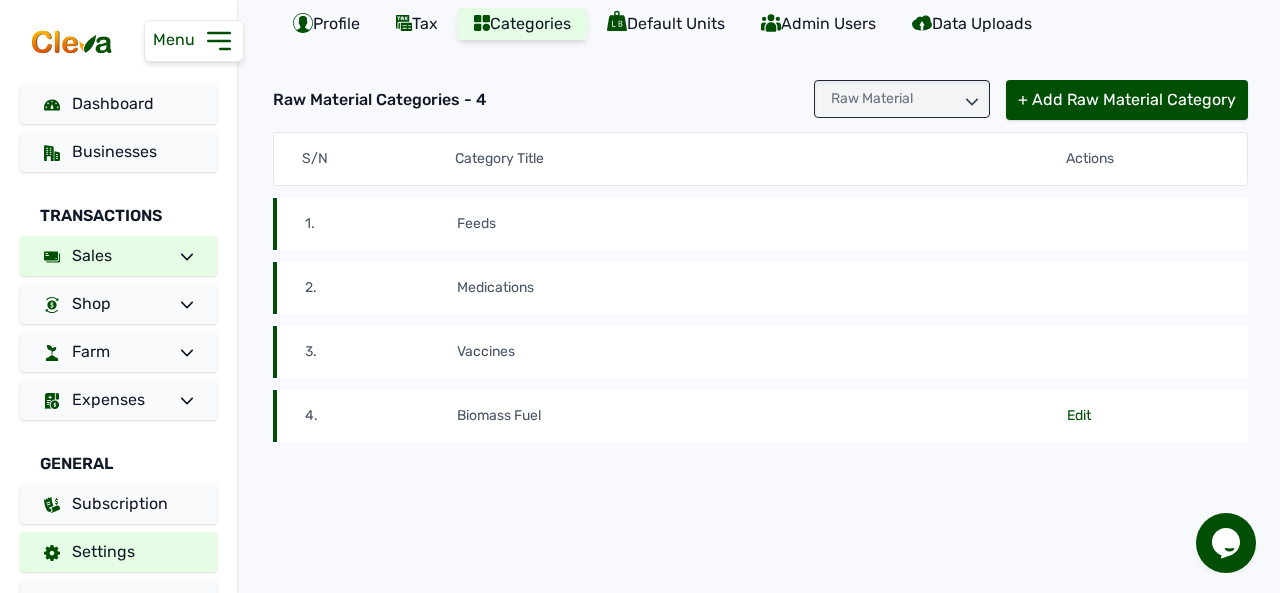 click 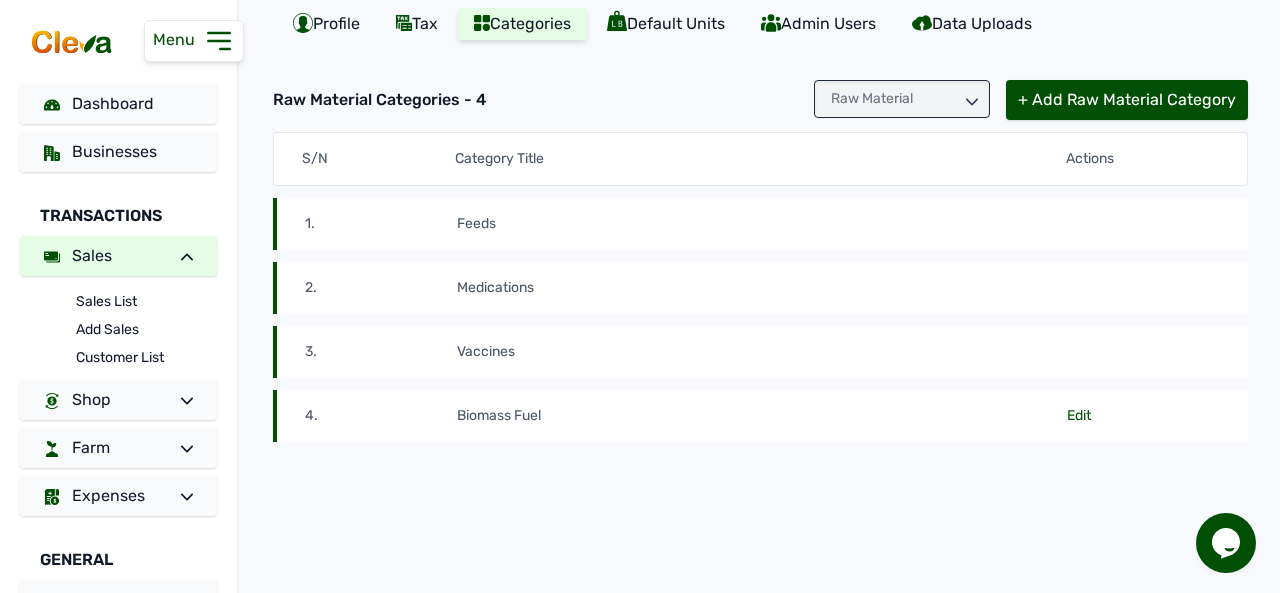 click 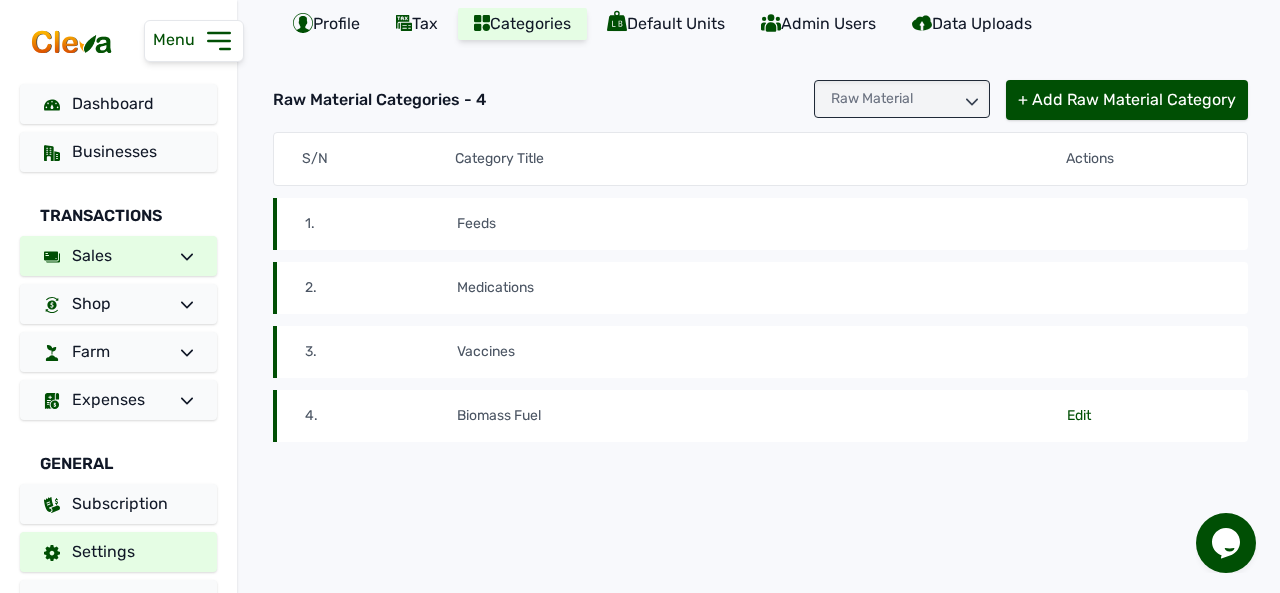 click 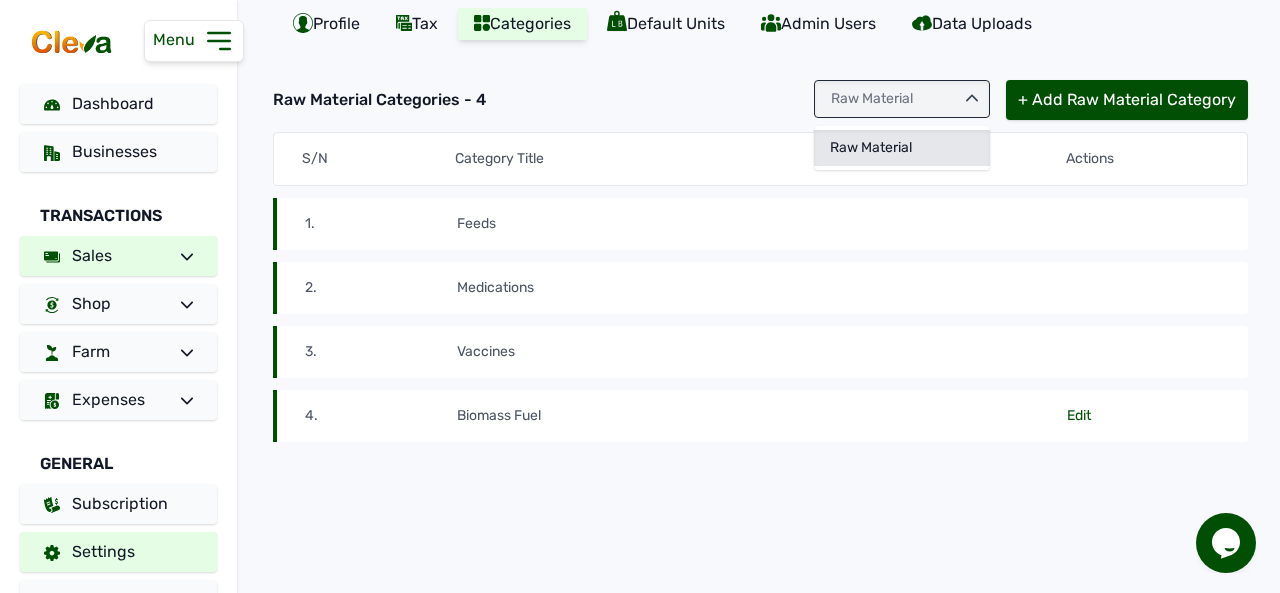 click on "Raw Material" 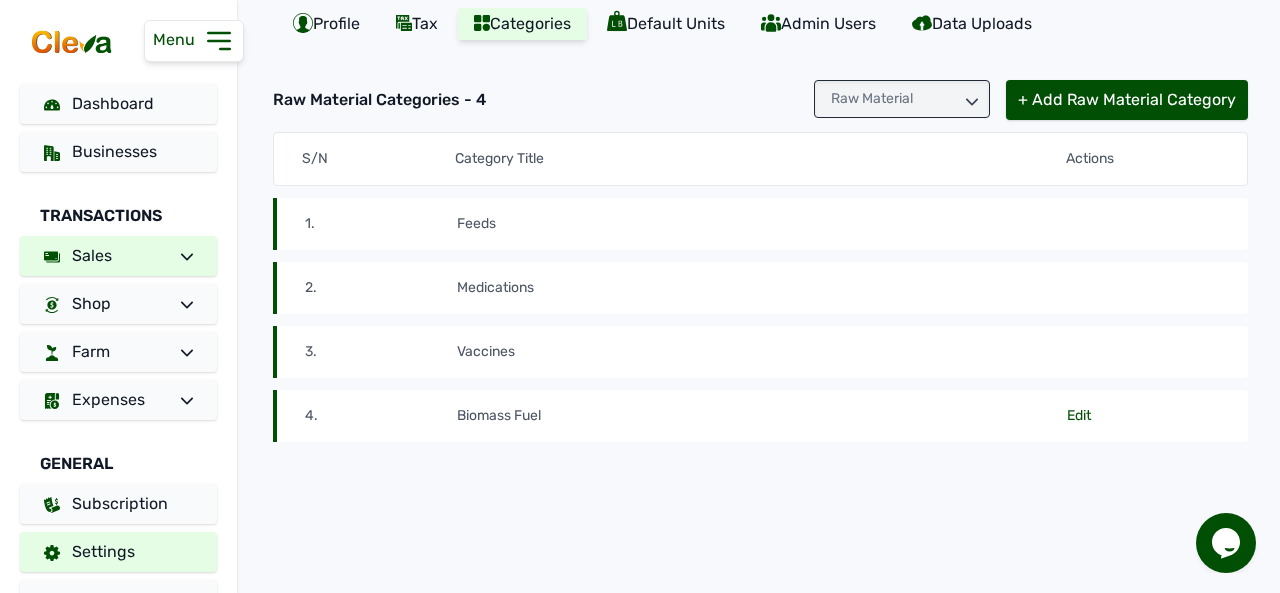 click 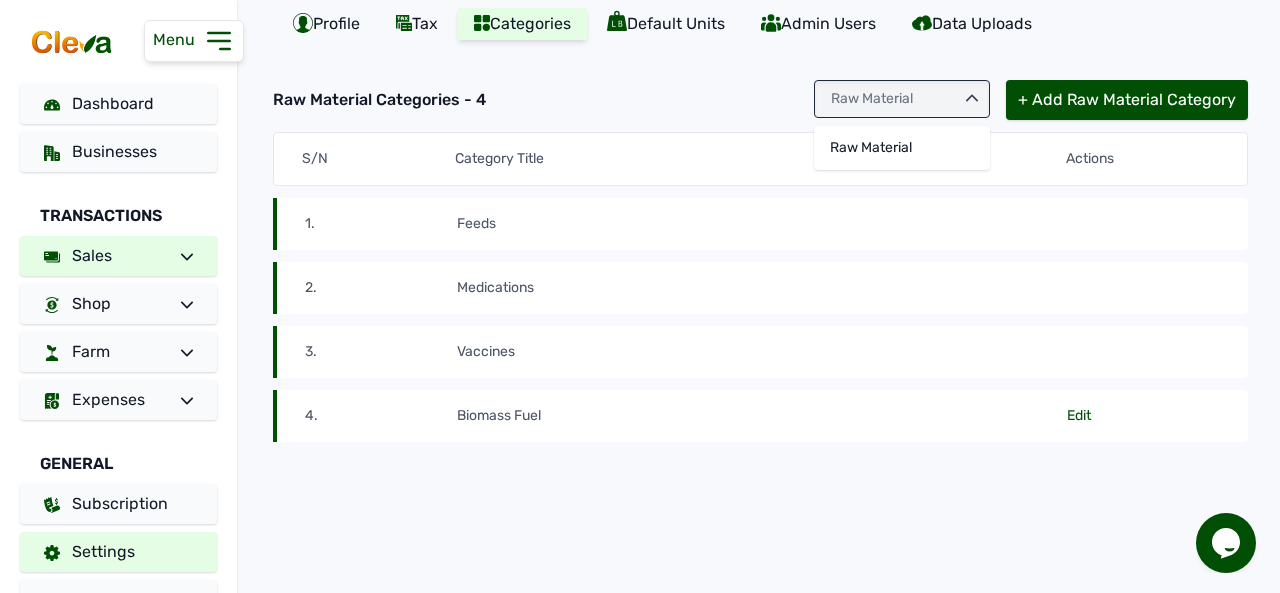 click 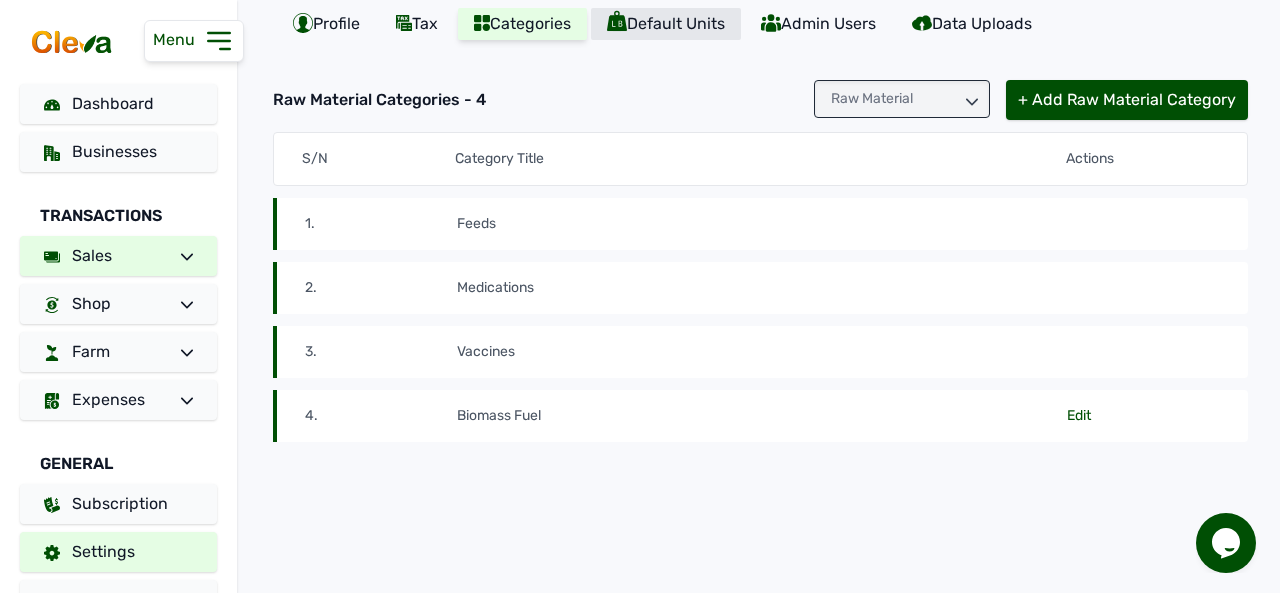 click on "Default Units" at bounding box center [666, 24] 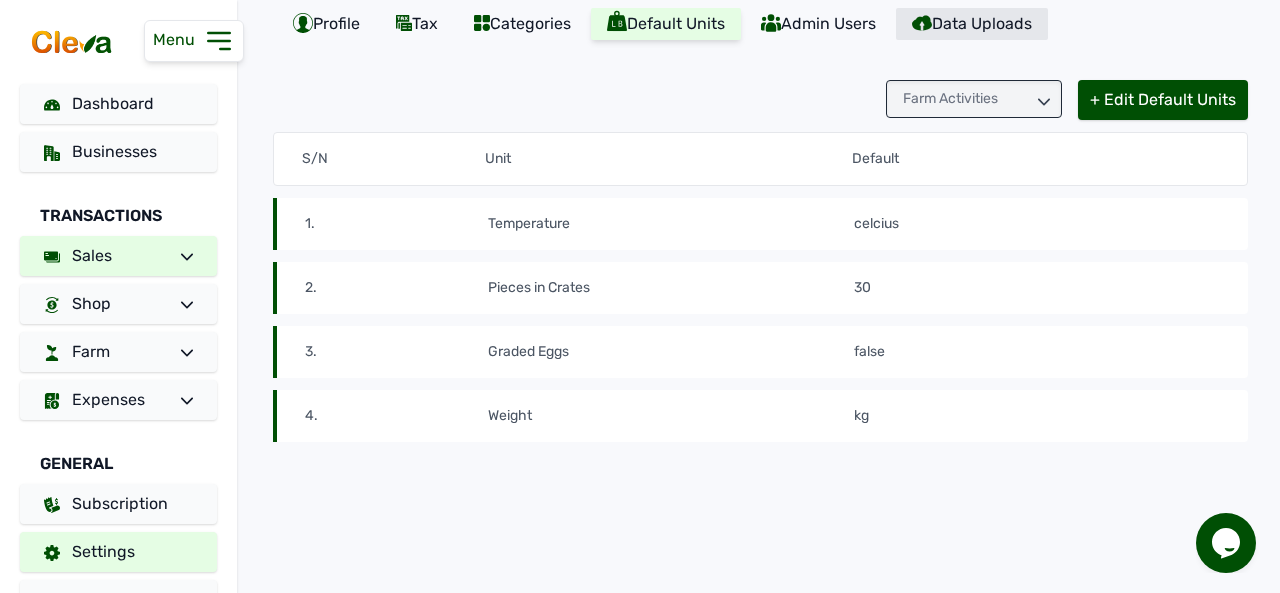 click on "Data Uploads" at bounding box center (972, 24) 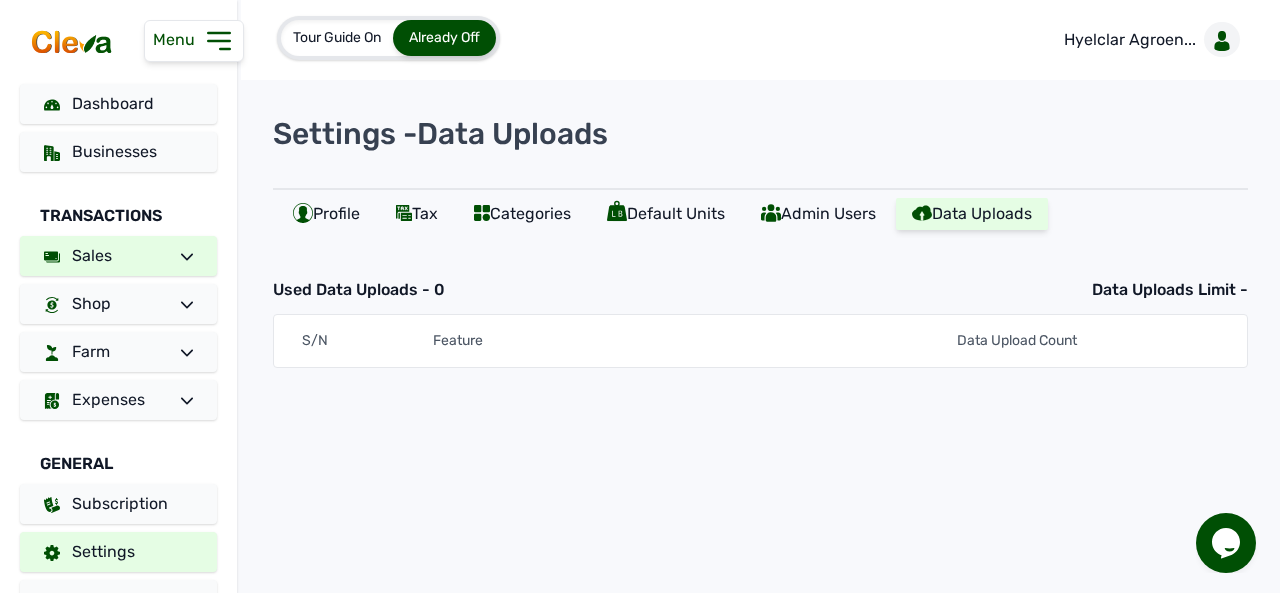 scroll, scrollTop: 0, scrollLeft: 0, axis: both 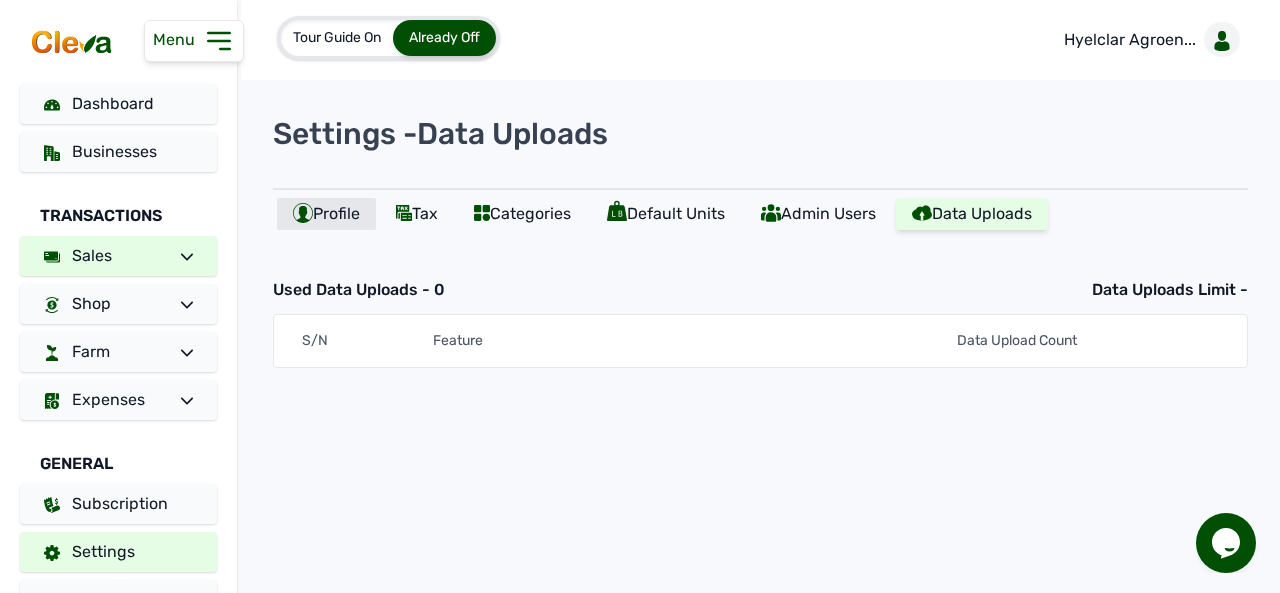 click on "Profile" at bounding box center (326, 214) 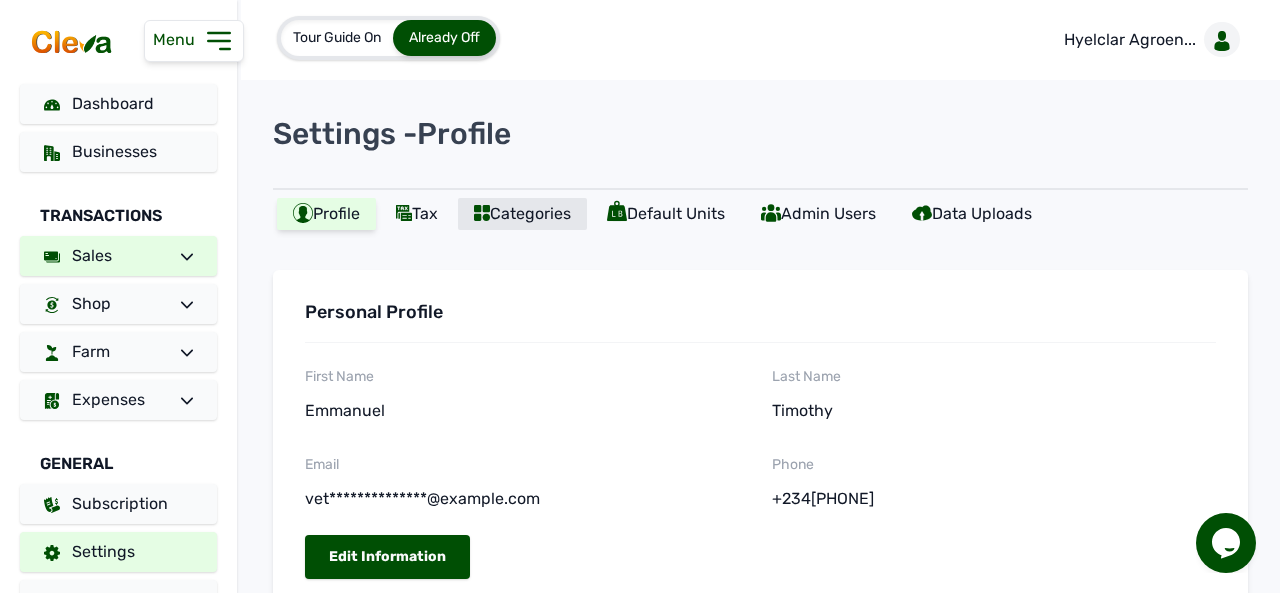 click on "Categories" at bounding box center [522, 214] 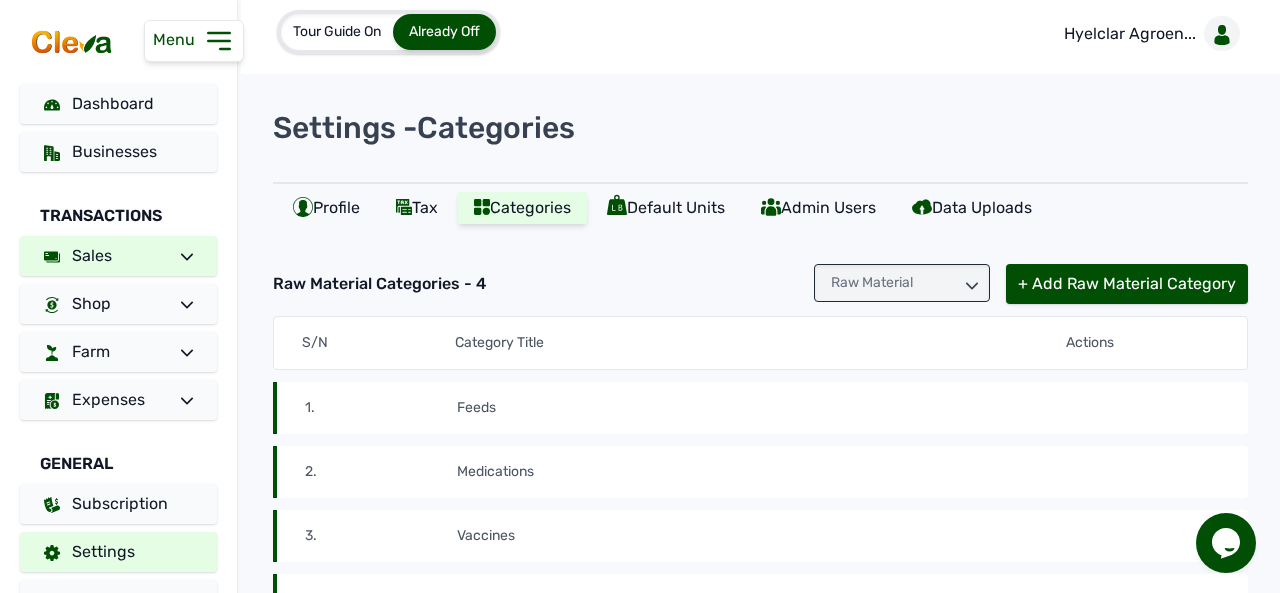 scroll, scrollTop: 0, scrollLeft: 0, axis: both 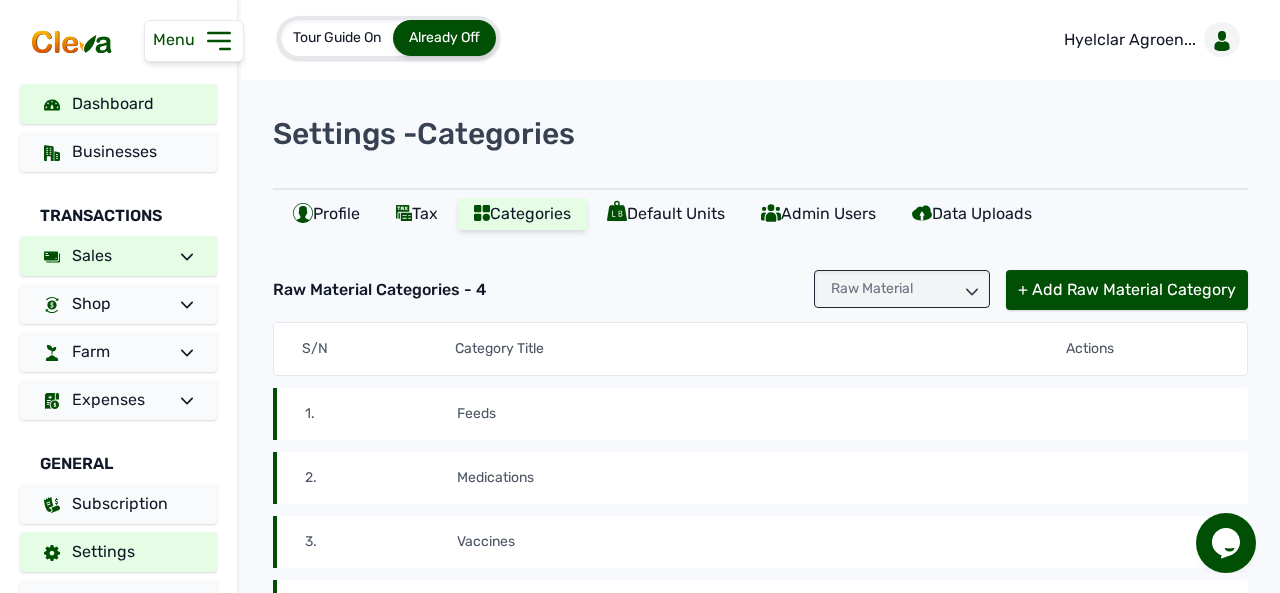 click on "Dashboard" at bounding box center [113, 103] 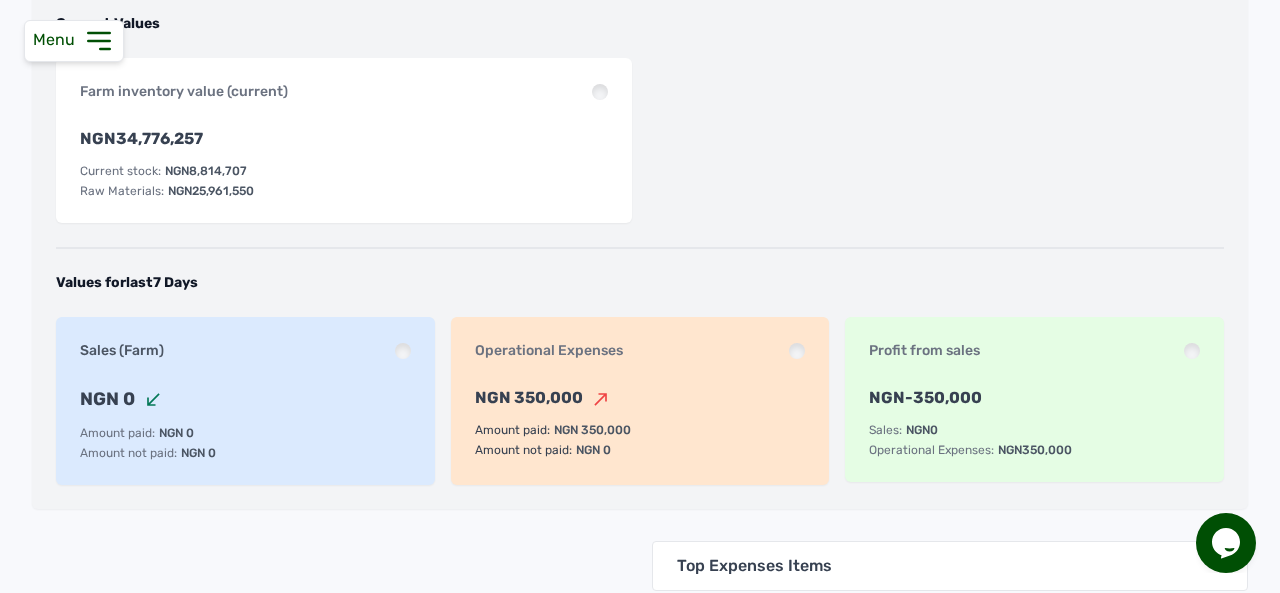 scroll, scrollTop: 342, scrollLeft: 0, axis: vertical 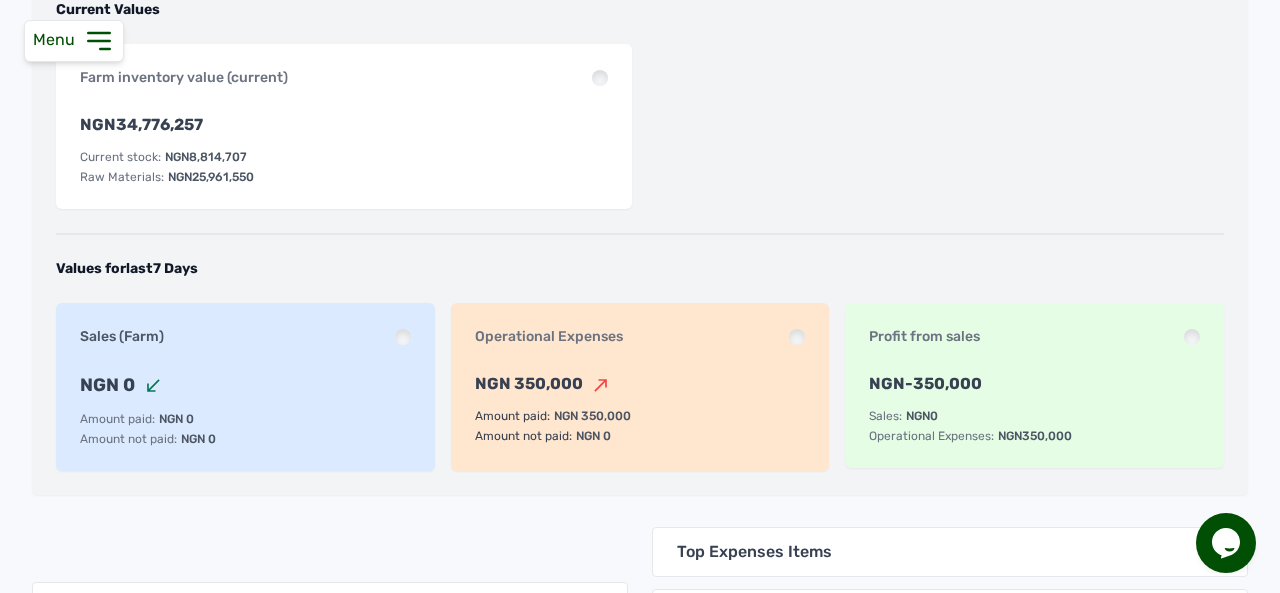 click on "Current Values Farm inventory value (current) NGN   34,776,257 Current stock: NGN   8,814,707 Raw Materials: NGN   25,961,550  Values for  last  7 Days Sales (Farm) NGN  0 Amount paid: NGN  0 Amount not paid: NGN  0 Operational Expenses NGN  350,000 Amount paid: NGN  350,000 Amount not paid: NGN  0 Profit from sales NGN   -350,000 Sales: NGN   0 Operational Expenses: NGN   350,000" at bounding box center [640, 233] 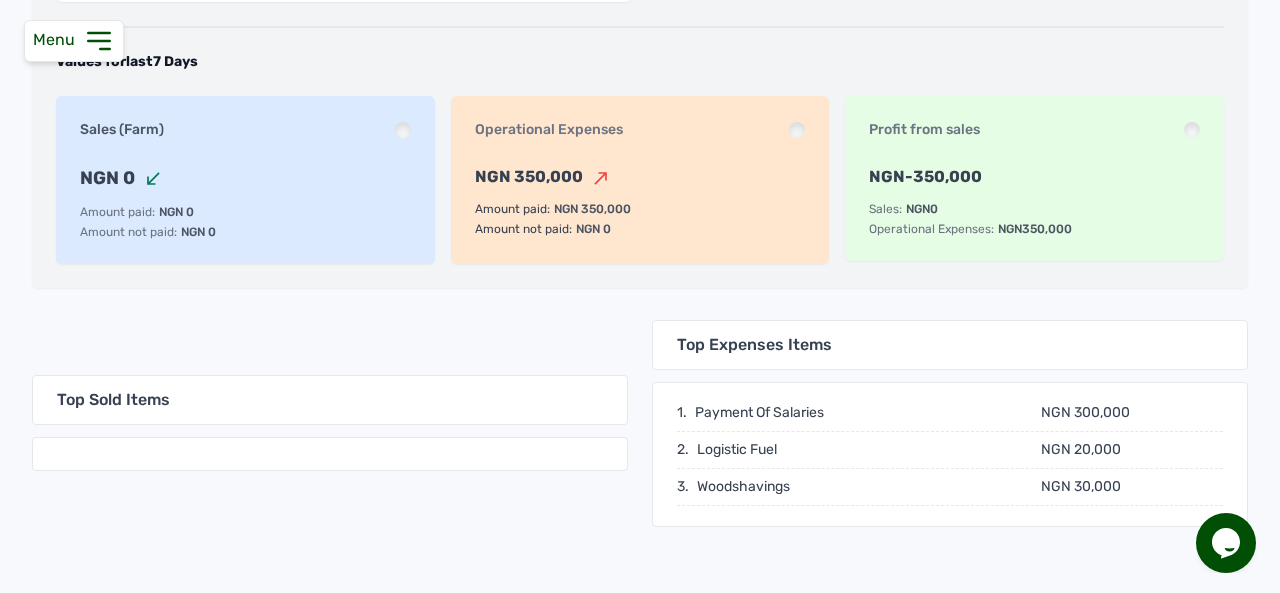 scroll, scrollTop: 568, scrollLeft: 0, axis: vertical 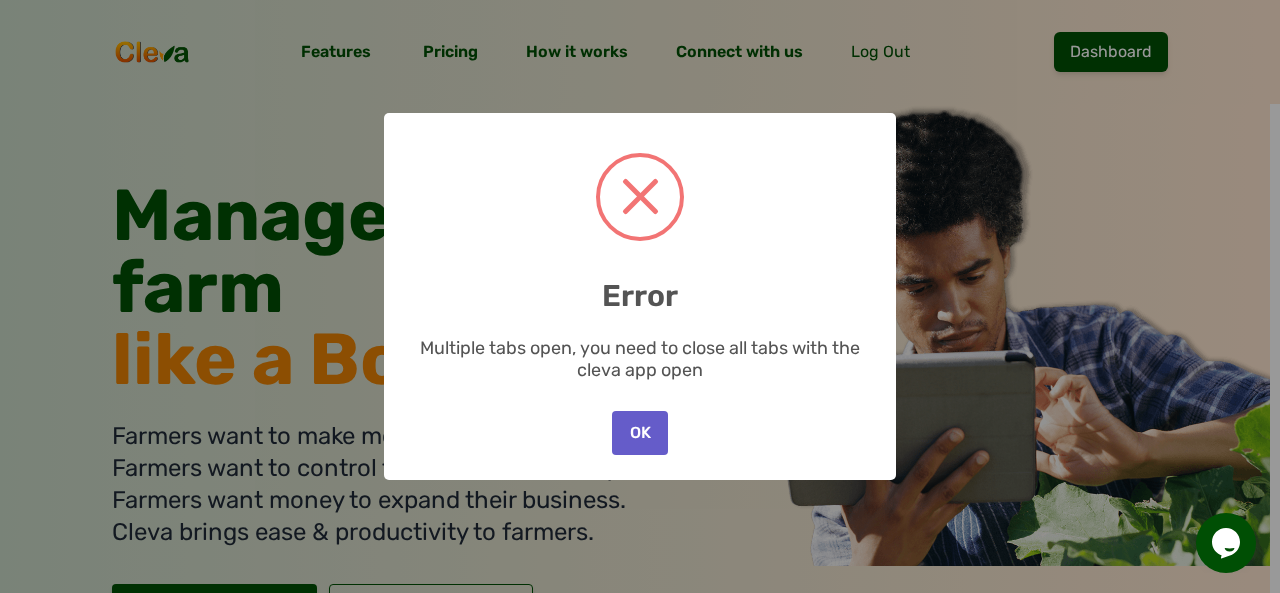 click on "OK" at bounding box center (640, 433) 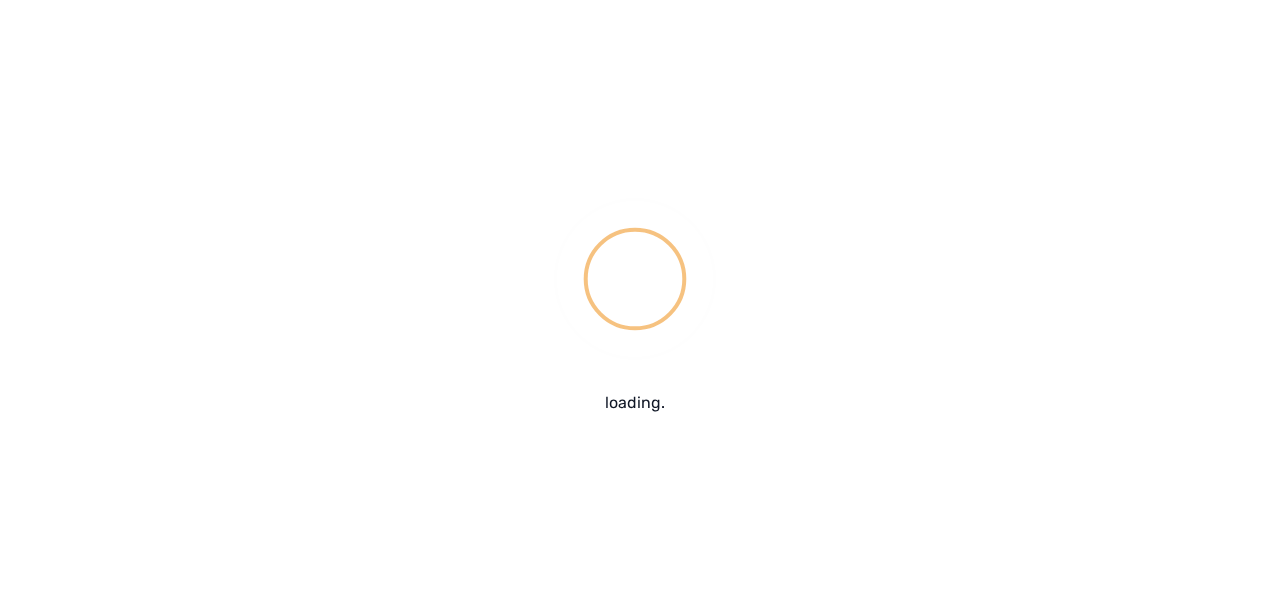 scroll, scrollTop: 0, scrollLeft: 0, axis: both 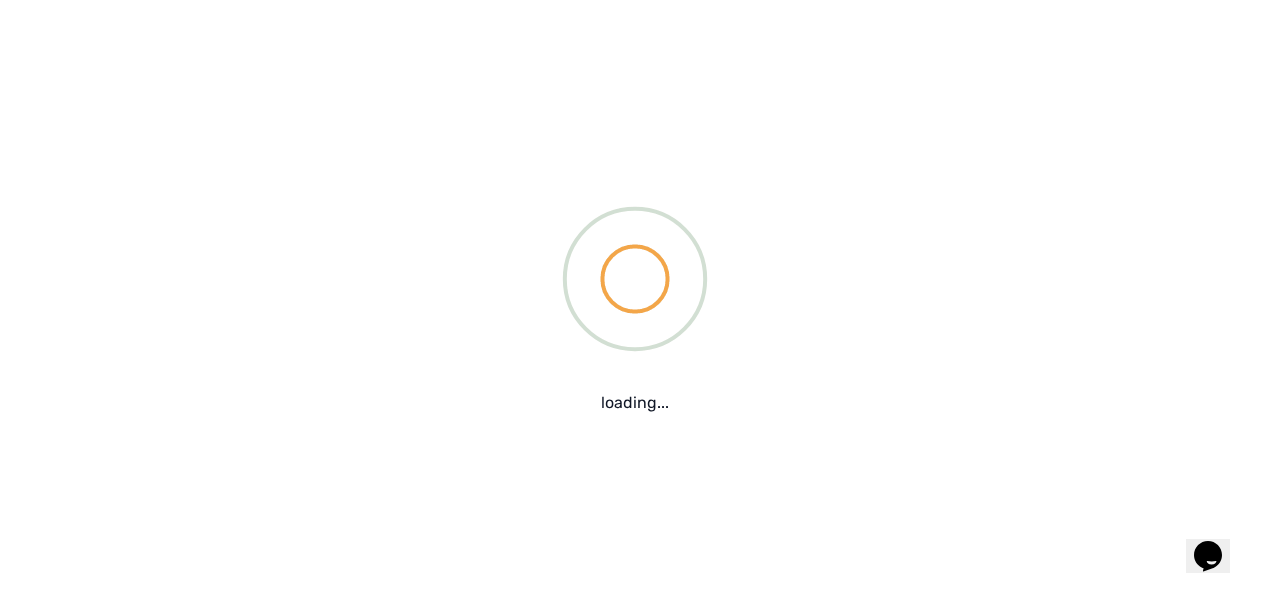 type on "[USERNAME]@example.com" 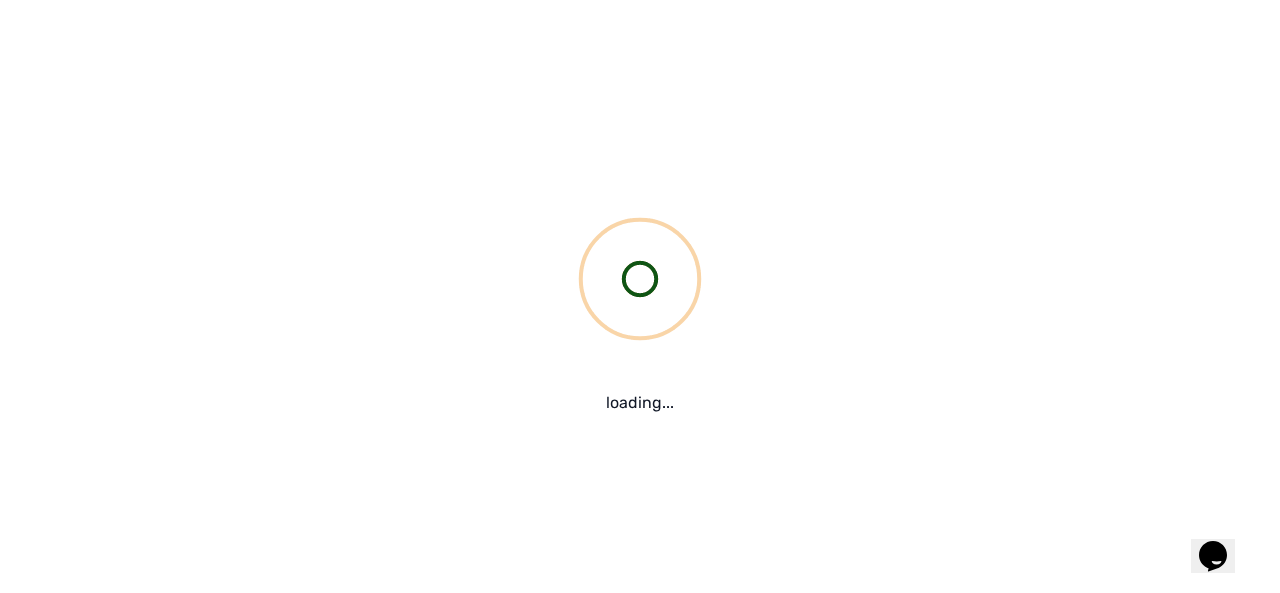 scroll, scrollTop: 0, scrollLeft: 0, axis: both 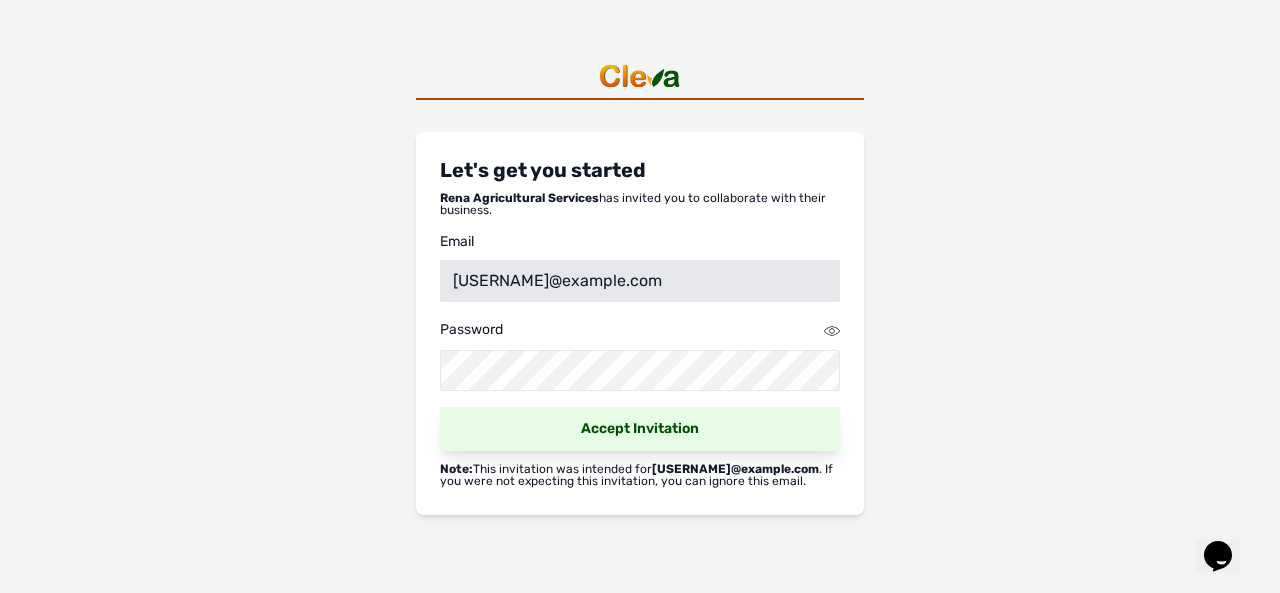 click on "Accept Invitation" at bounding box center [640, 429] 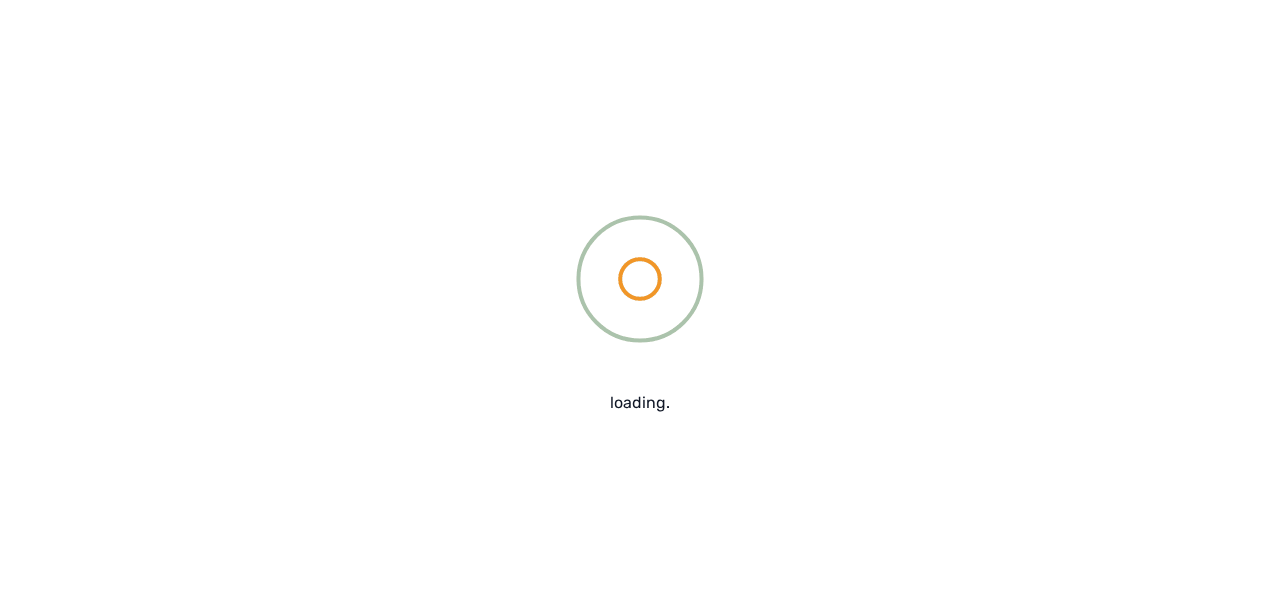 scroll, scrollTop: 0, scrollLeft: 0, axis: both 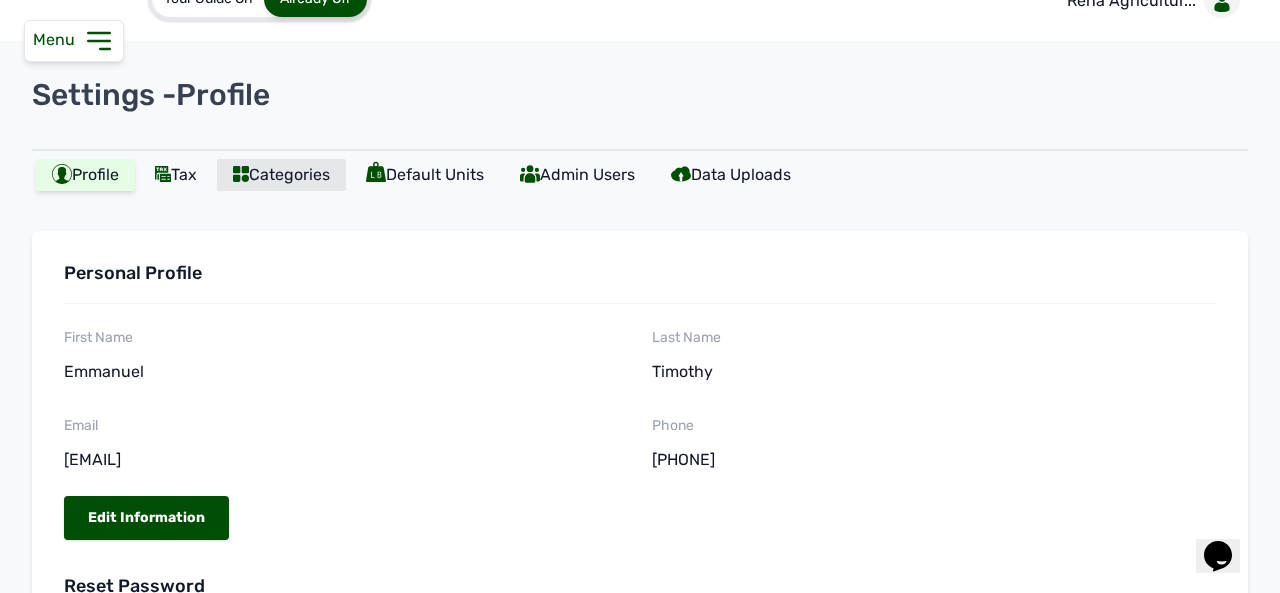 click on "Categories" at bounding box center (281, 175) 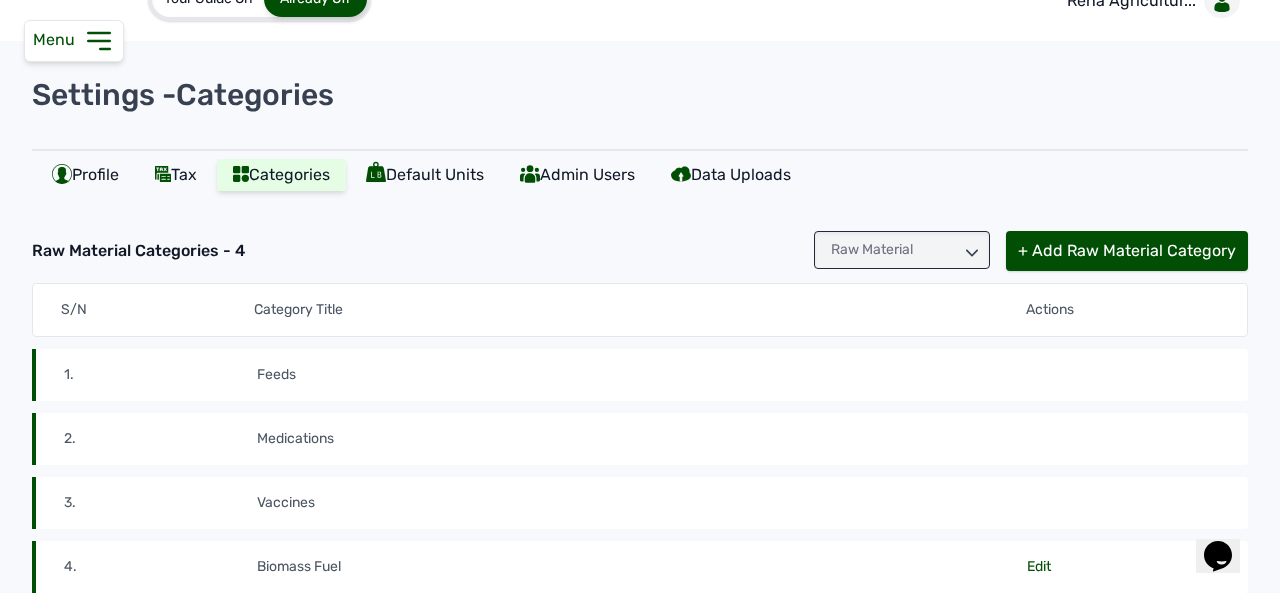 click 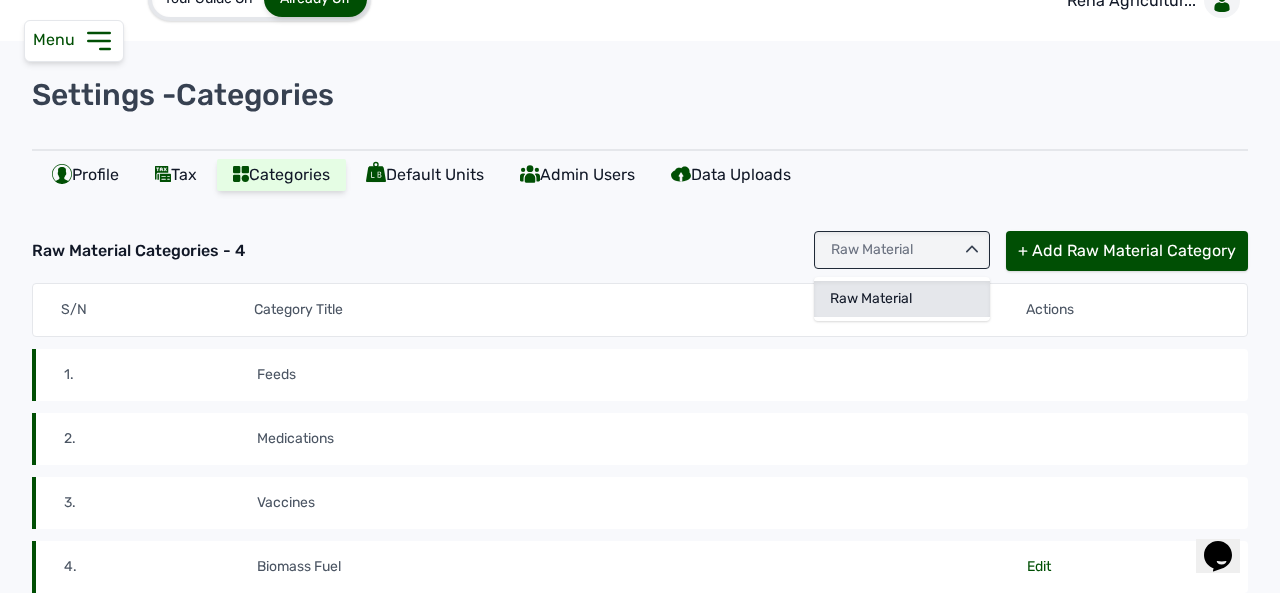 click on "Raw Material" 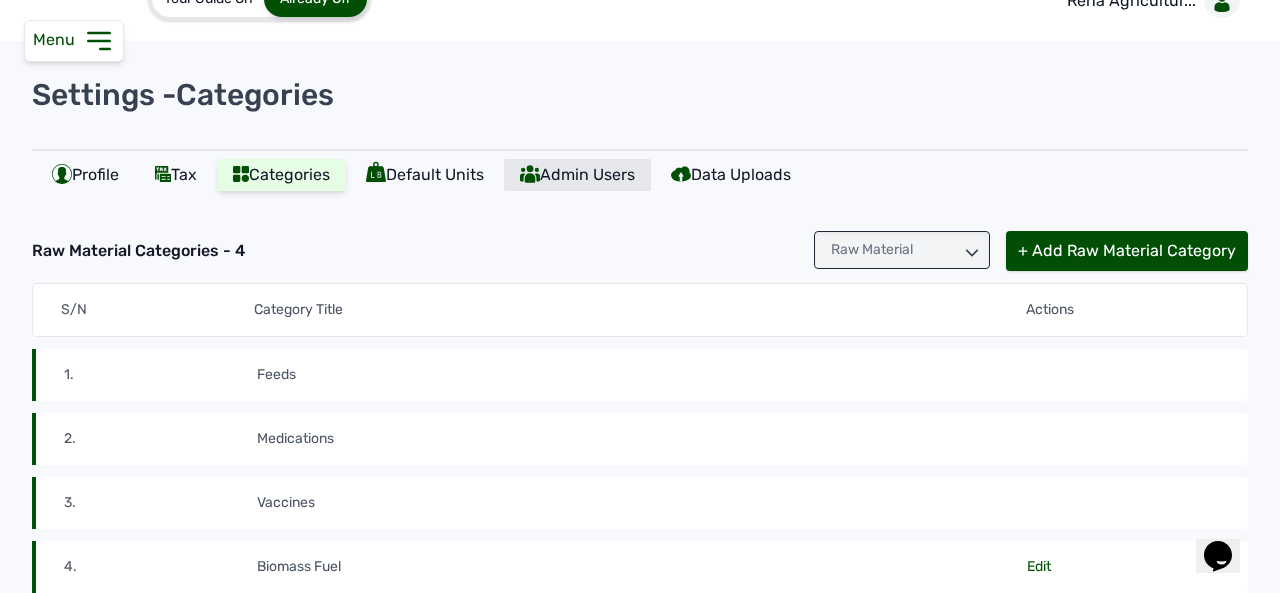 click on "Admin Users" at bounding box center (577, 175) 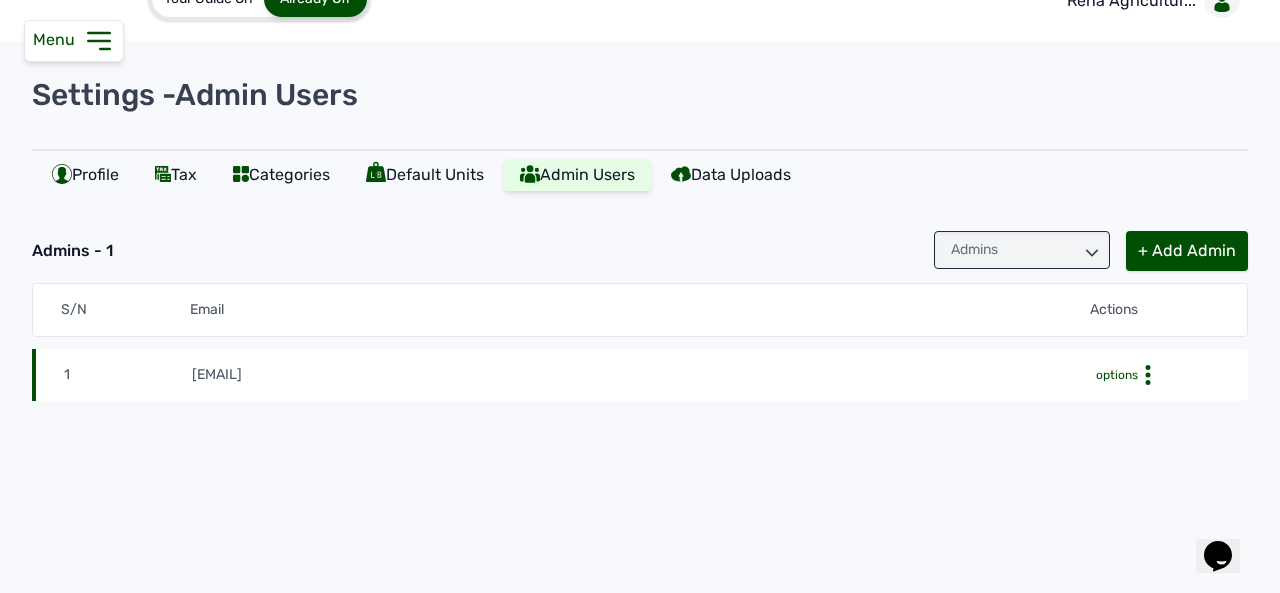 scroll, scrollTop: 39, scrollLeft: 0, axis: vertical 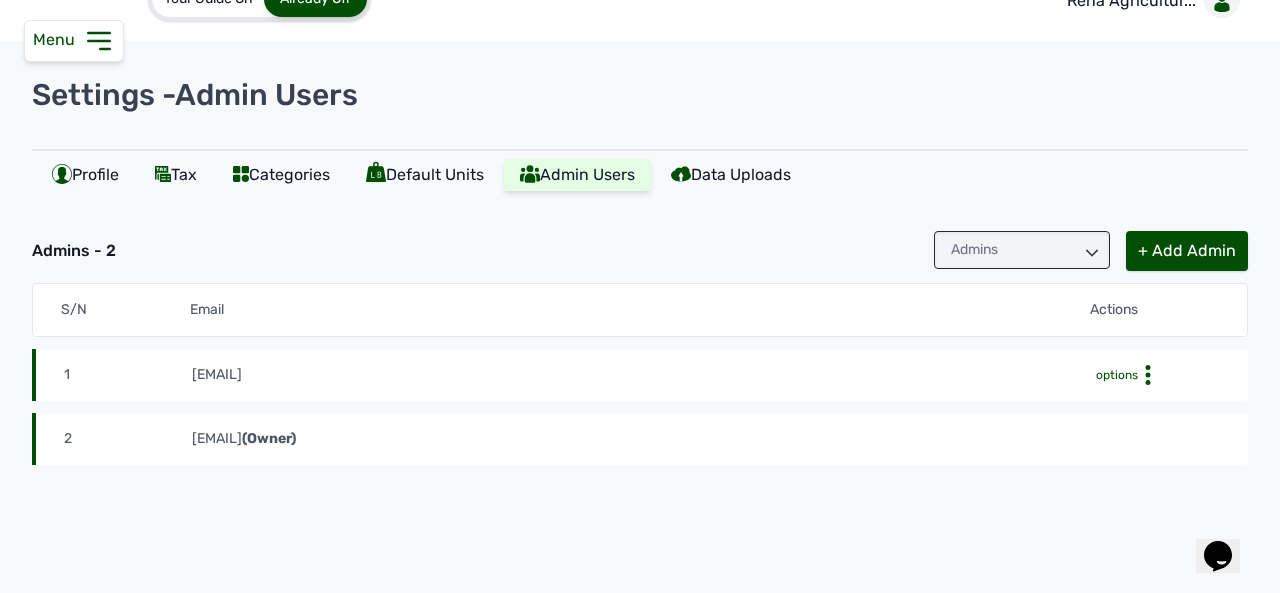 click on "Admin Users" at bounding box center [577, 175] 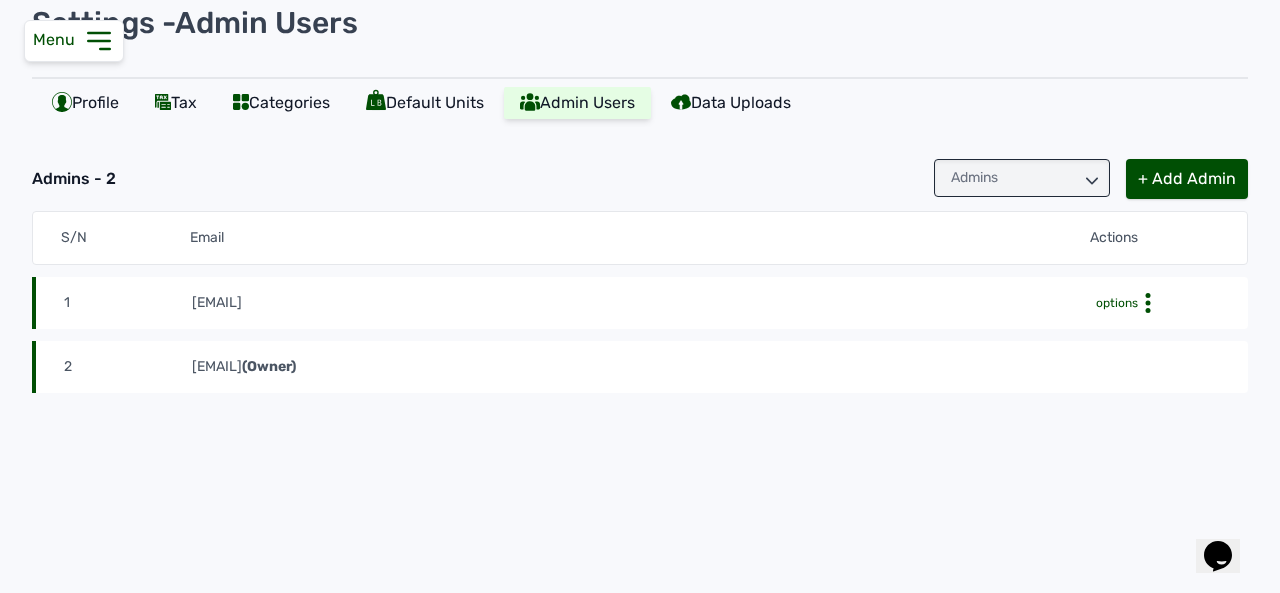 click on "1 vetsarkoperations@gmail.com  options" 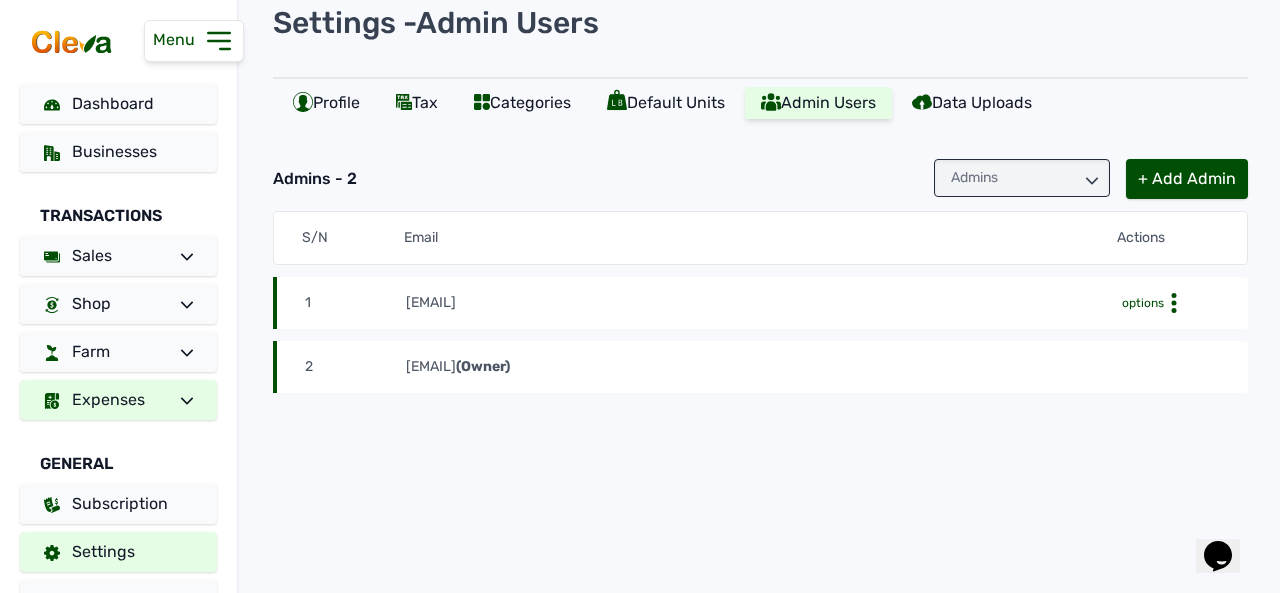 click 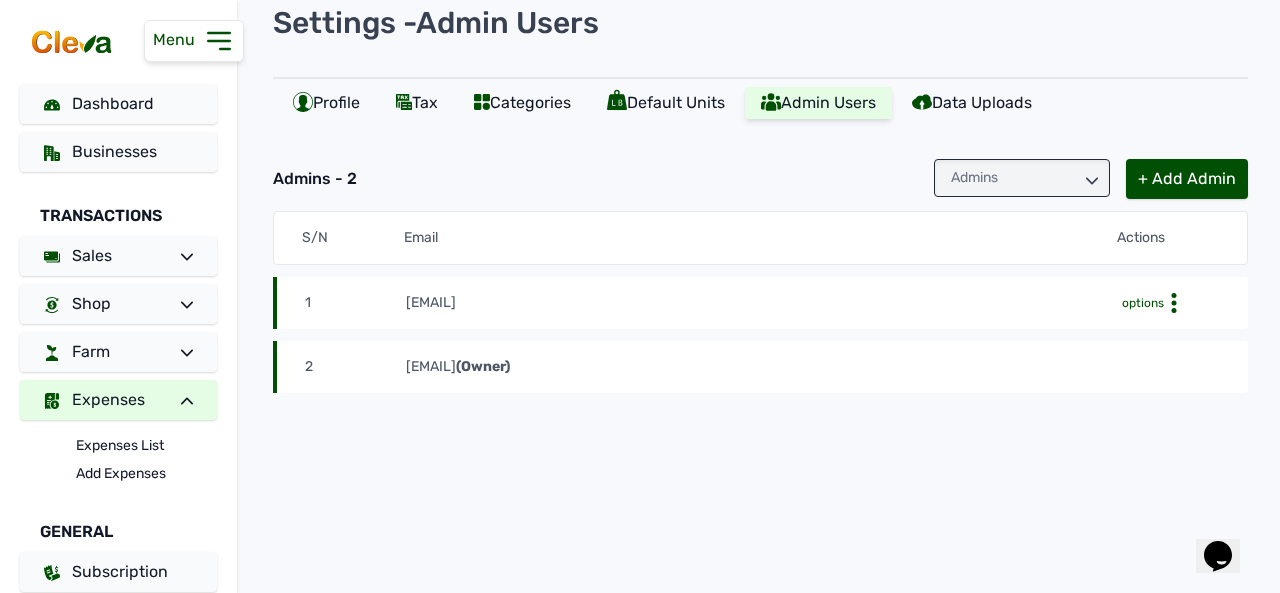 click 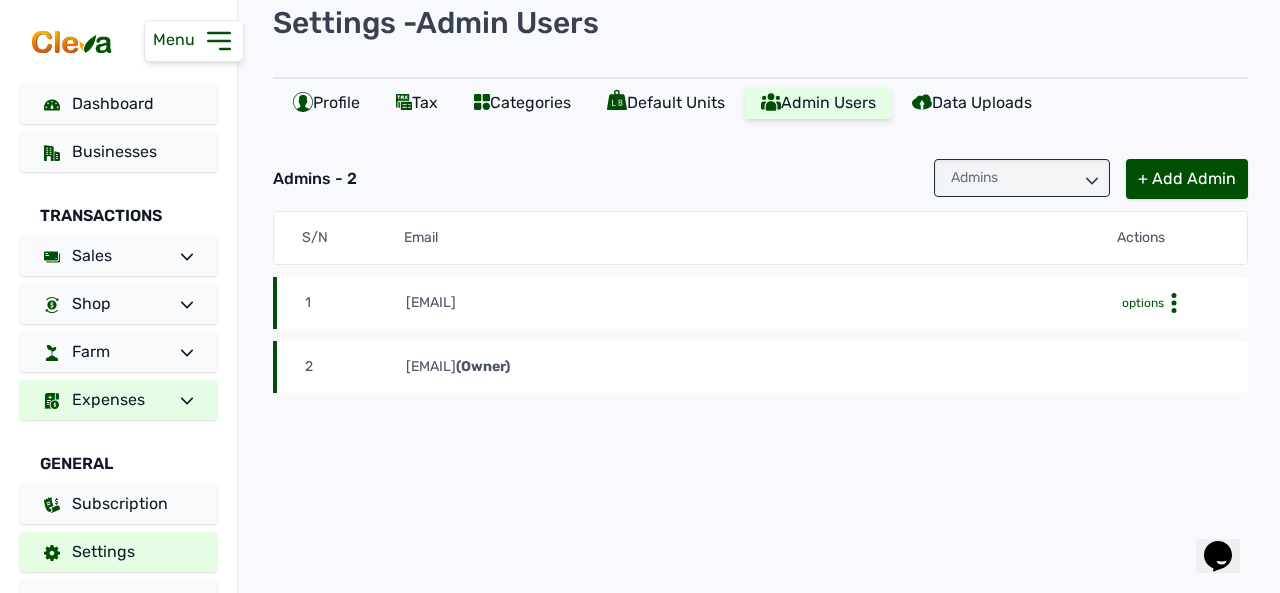 click 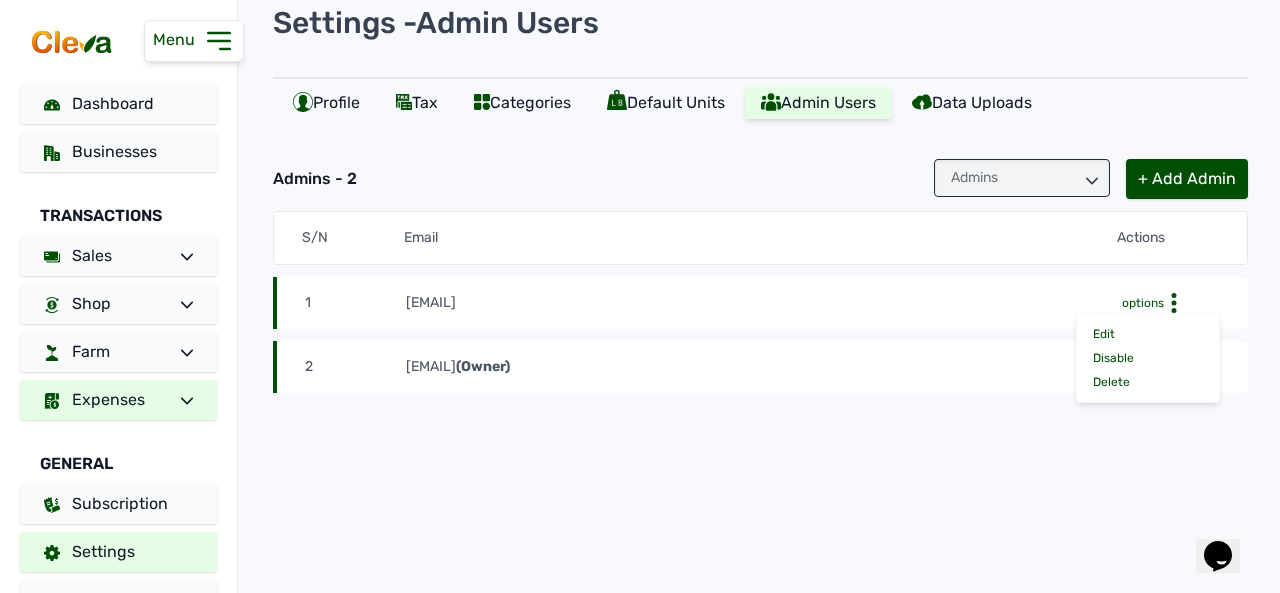 click 